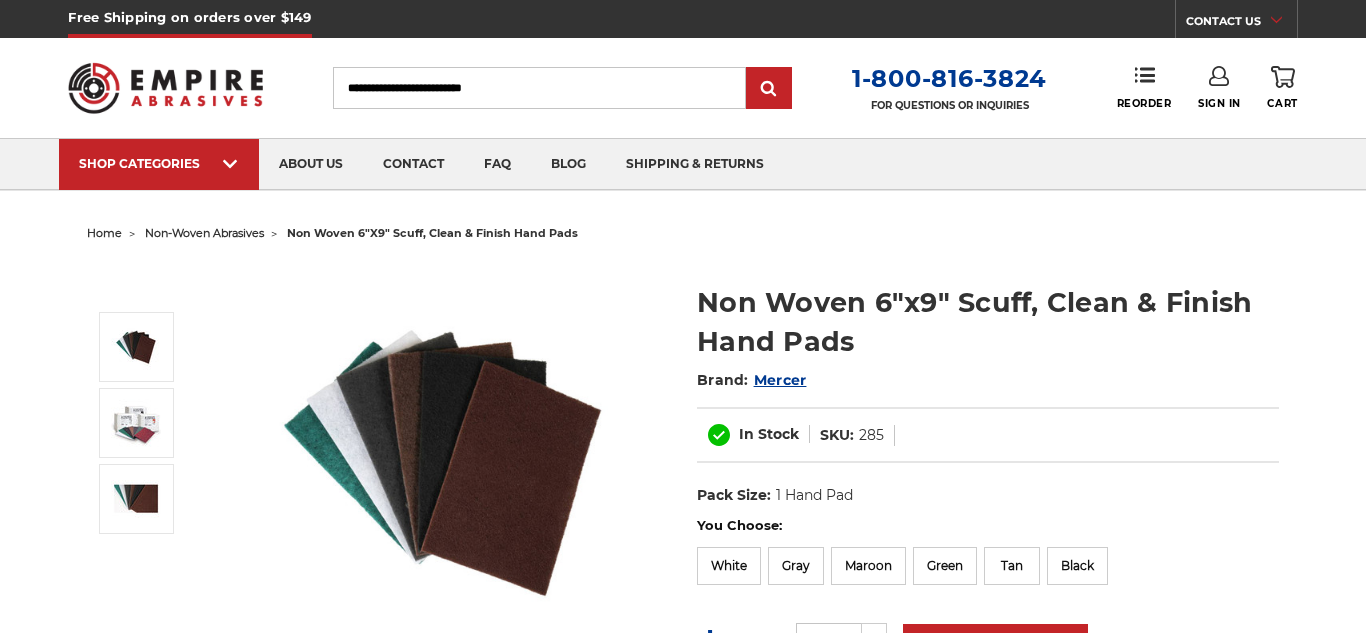 scroll, scrollTop: 0, scrollLeft: 0, axis: both 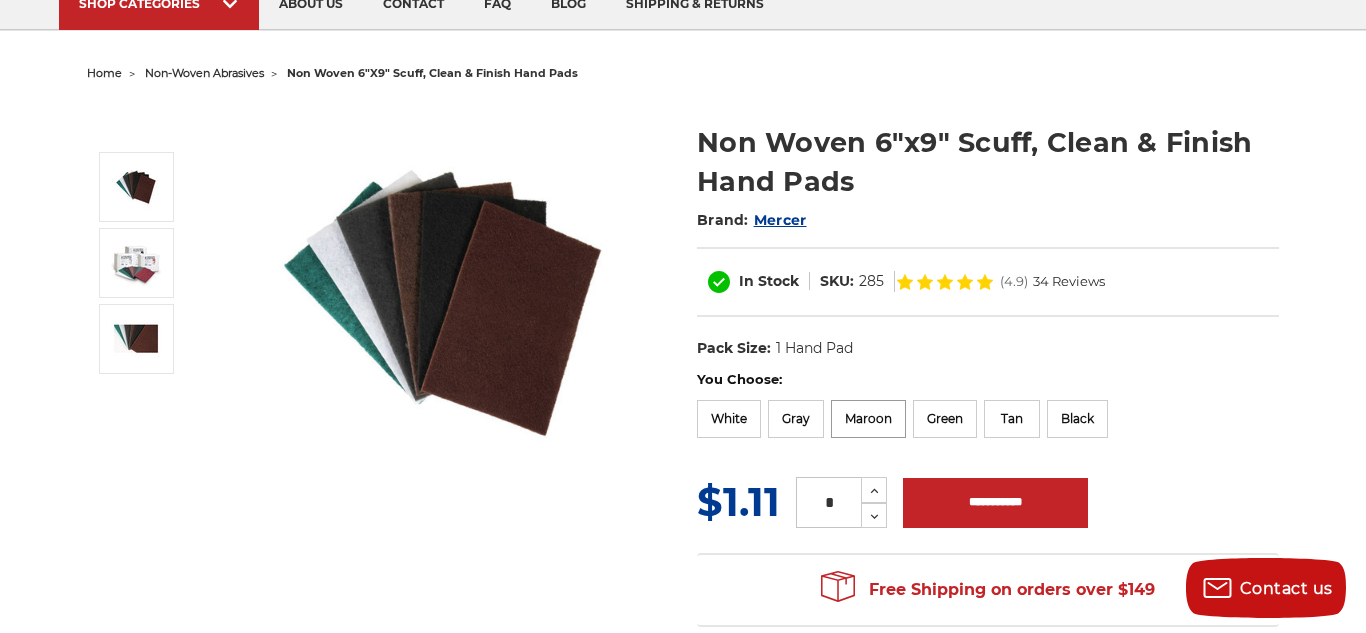 click on "Maroon" at bounding box center [868, 419] 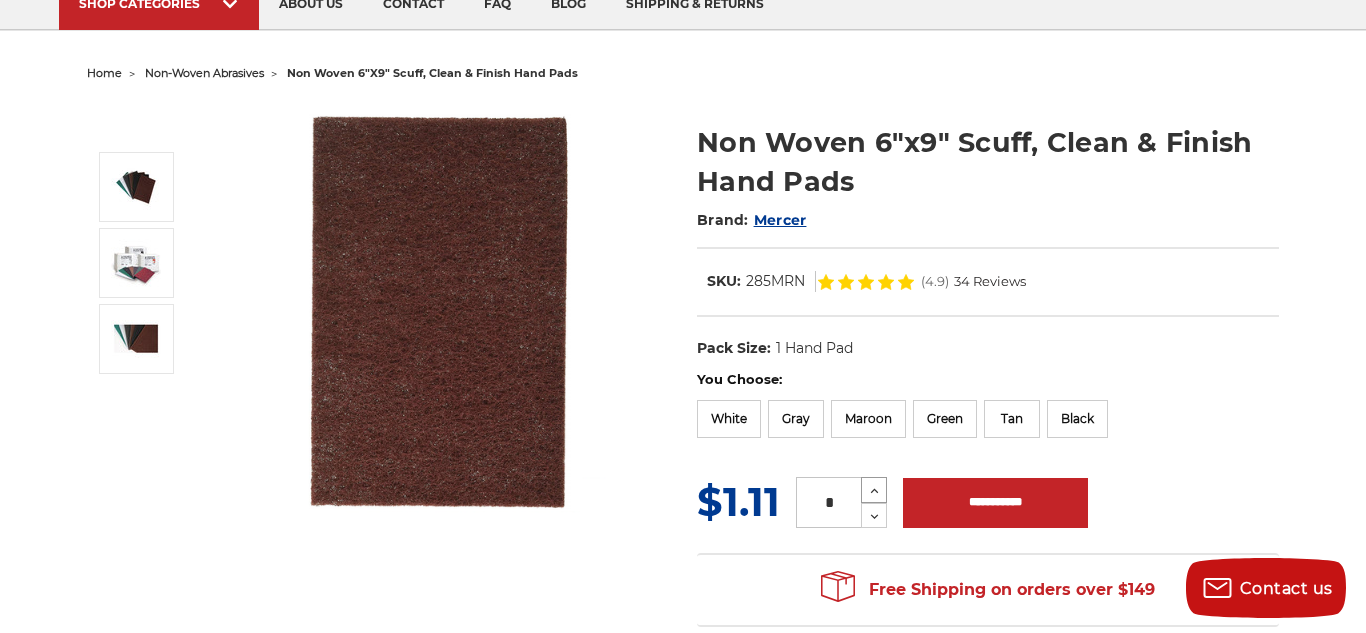 click 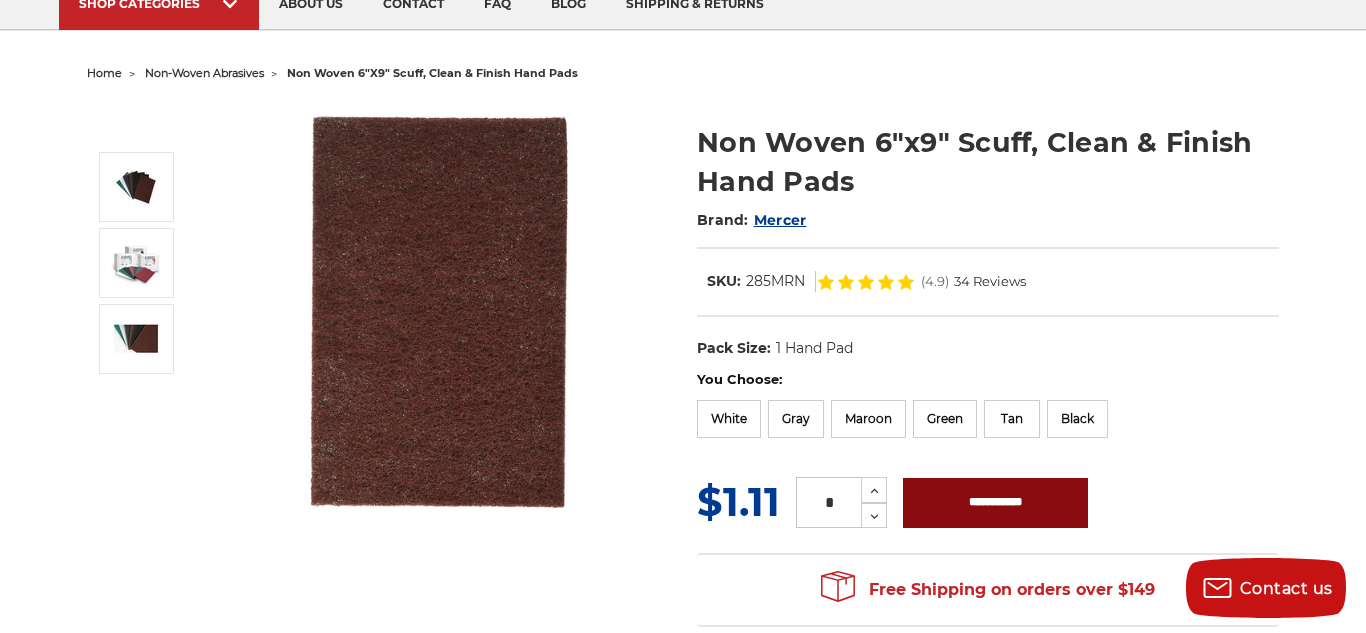 click on "**********" at bounding box center (995, 503) 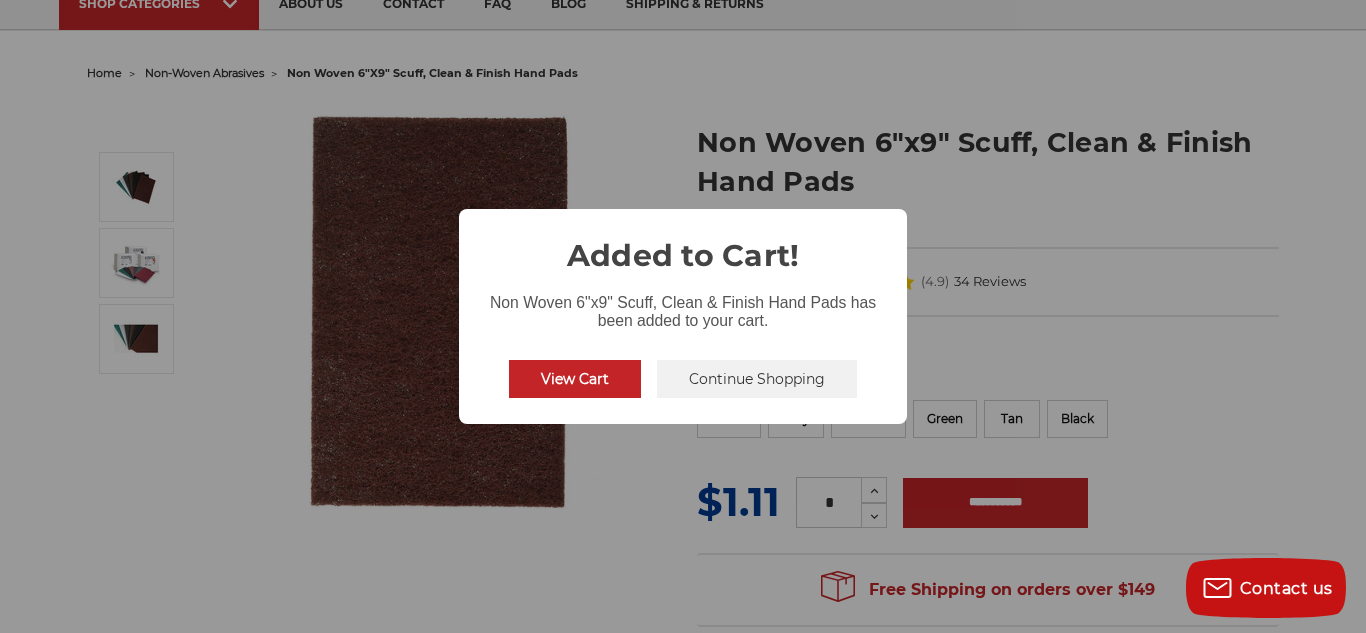 click on "Continue Shopping" at bounding box center [757, 379] 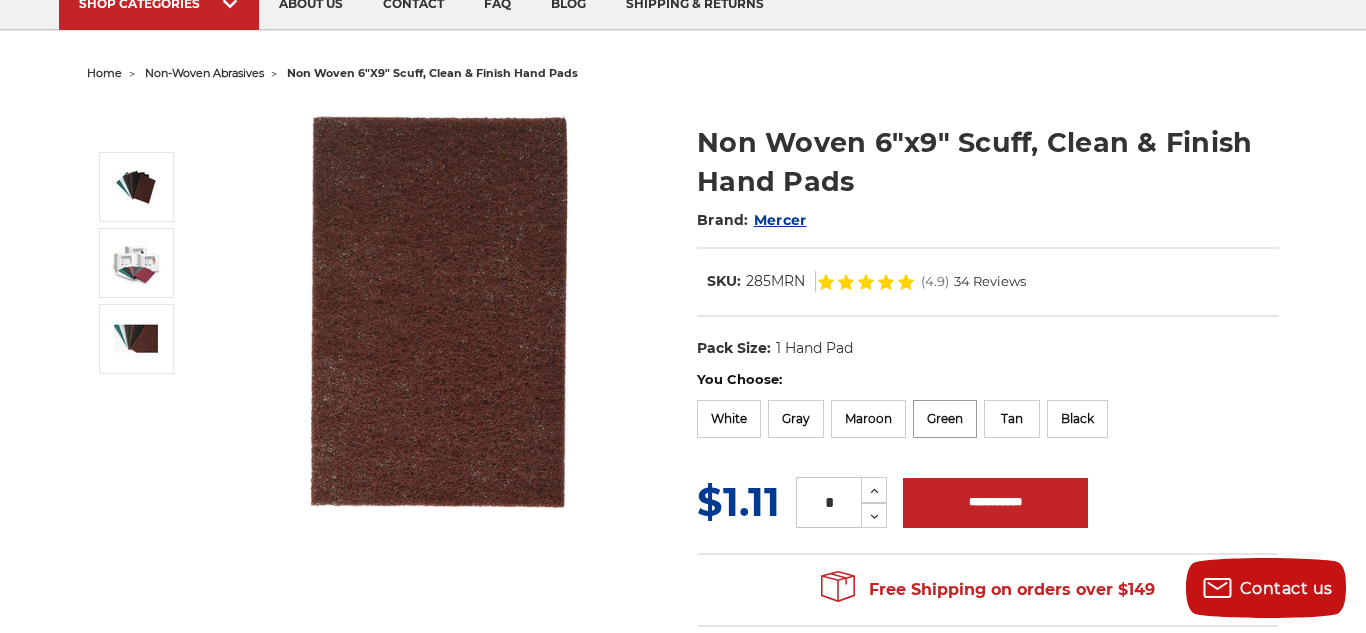 click on "Green" at bounding box center (945, 419) 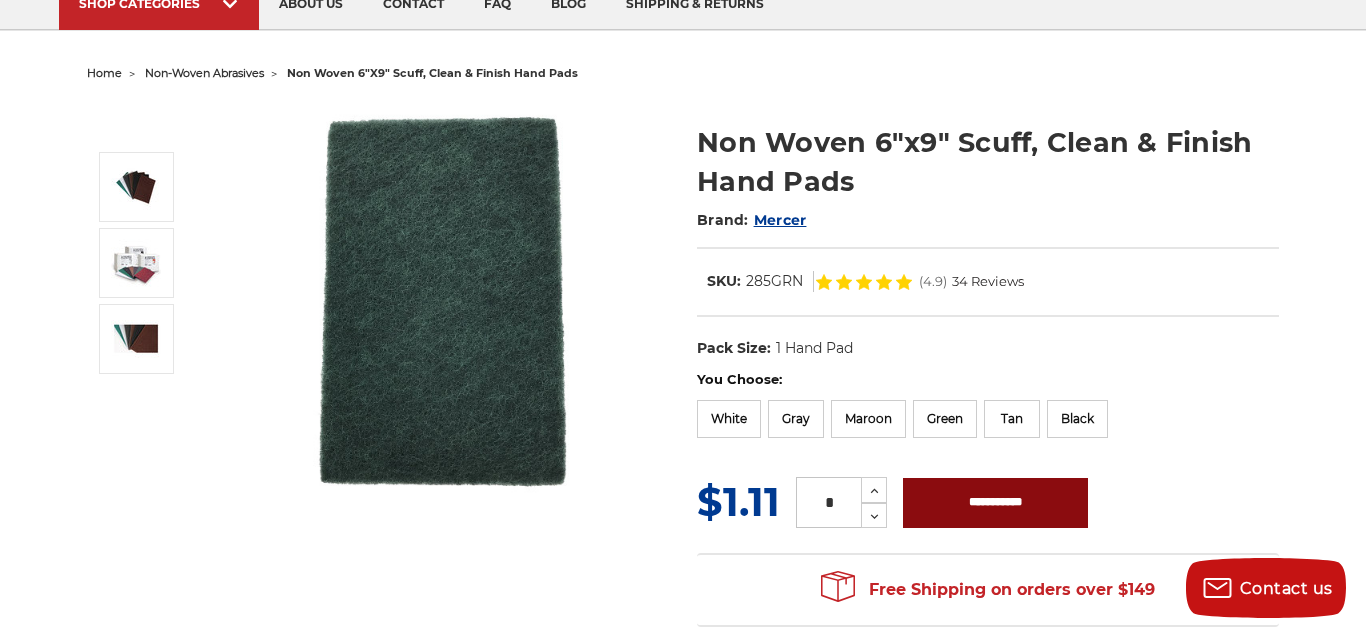 click on "**********" at bounding box center [995, 503] 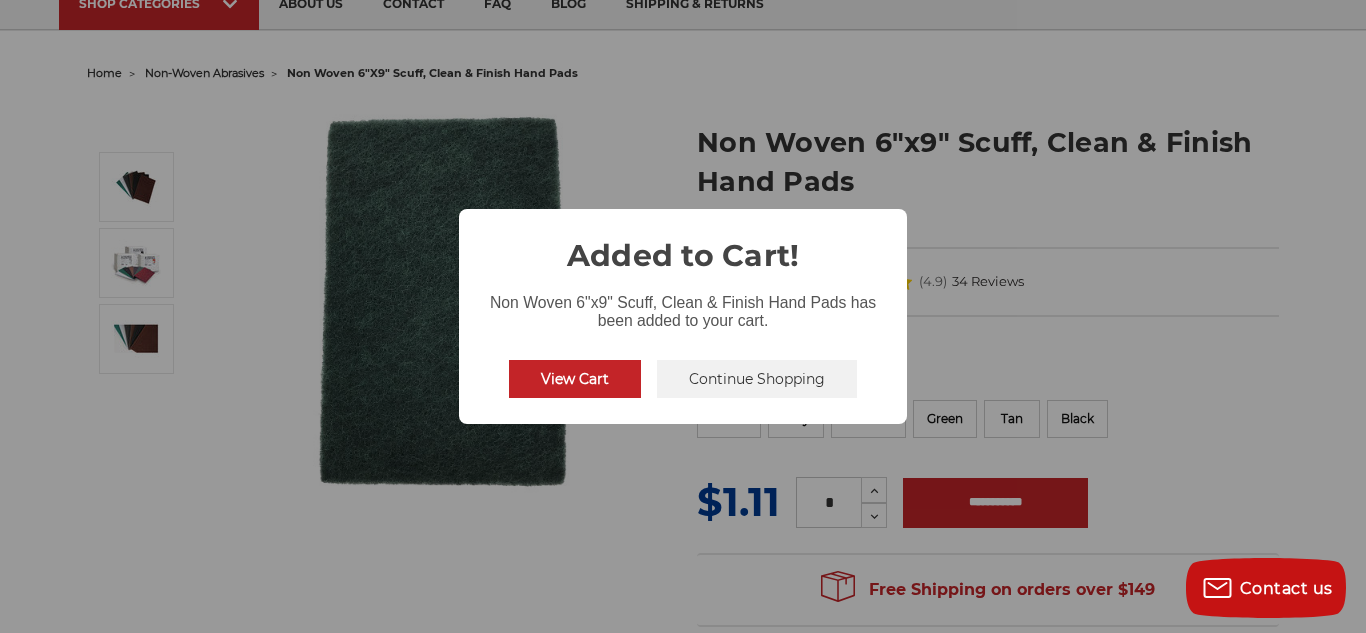 click on "Continue Shopping" at bounding box center [757, 379] 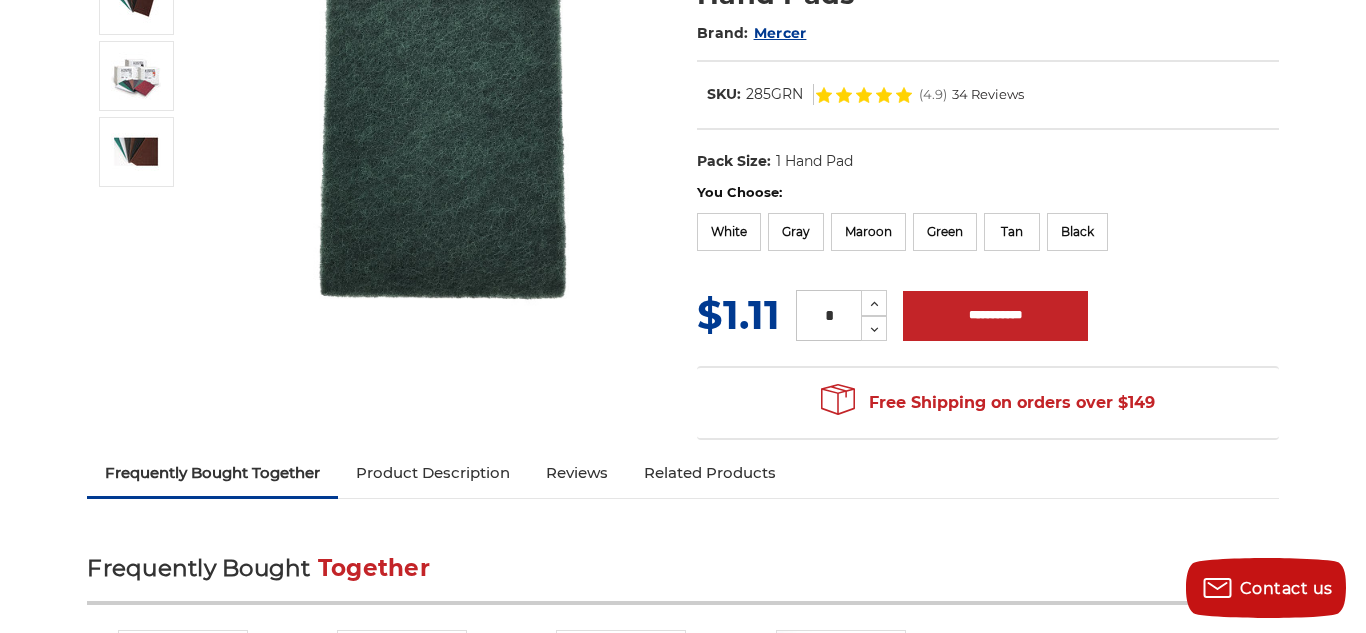 scroll, scrollTop: 348, scrollLeft: 0, axis: vertical 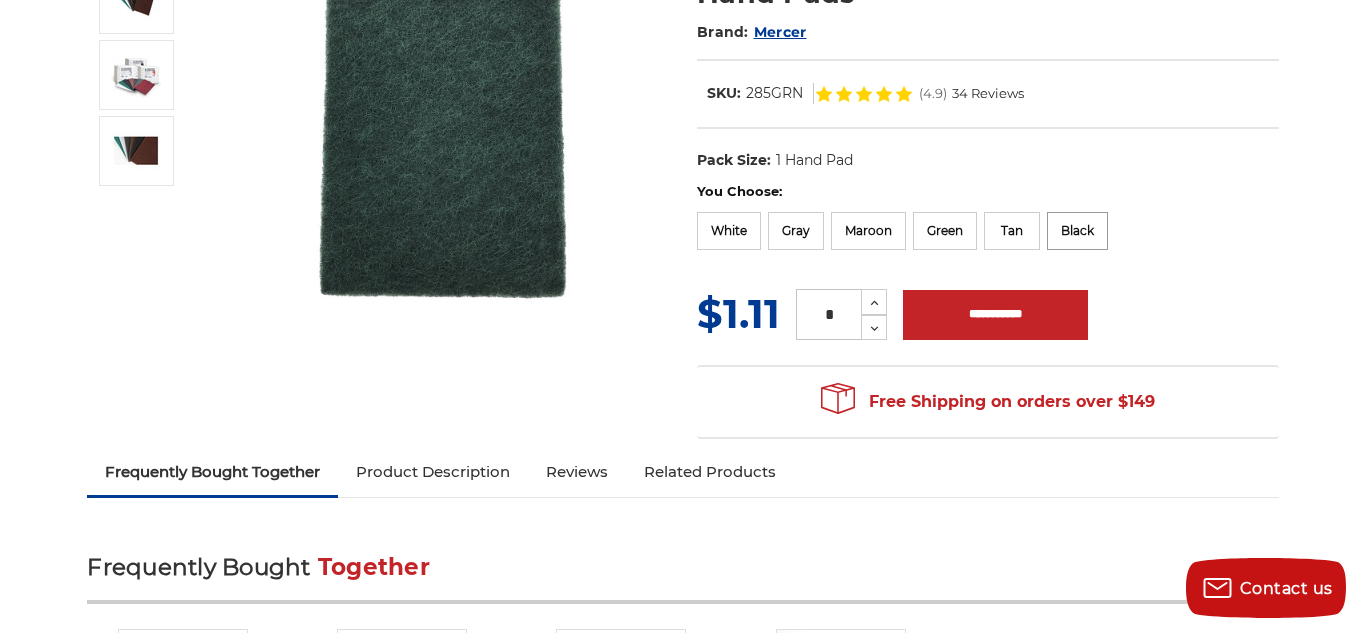 click on "Black" at bounding box center [1077, 231] 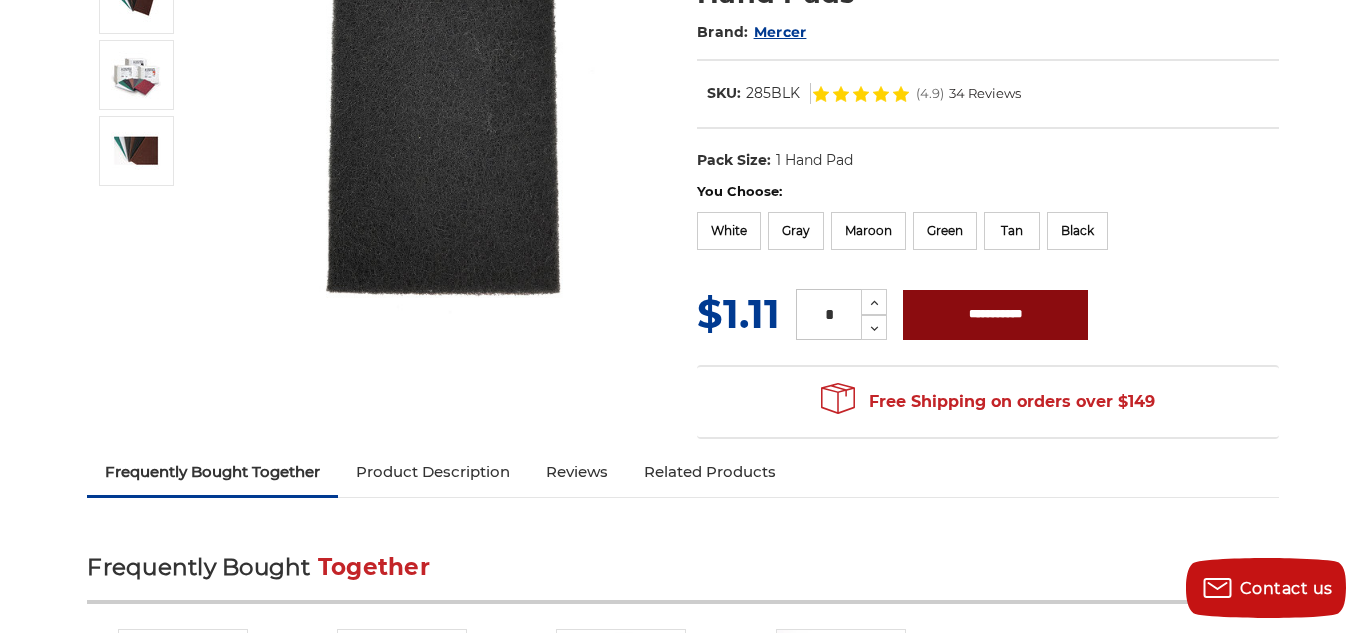 click on "**********" at bounding box center [995, 315] 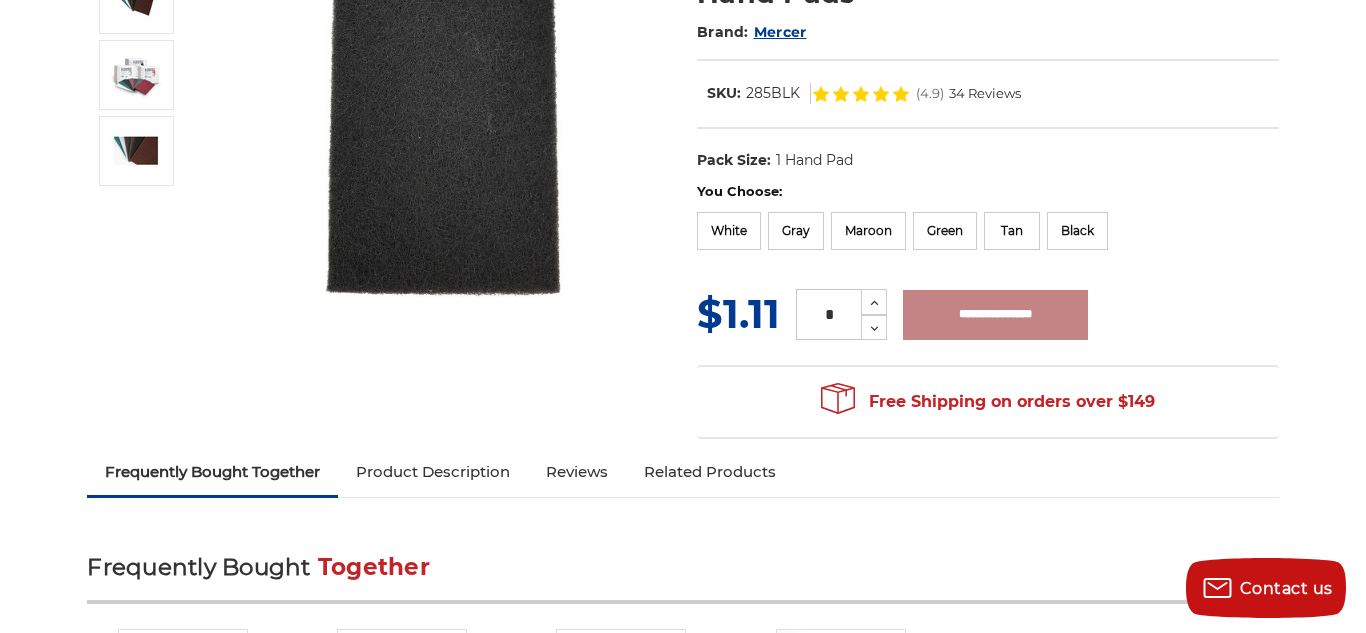 type on "**********" 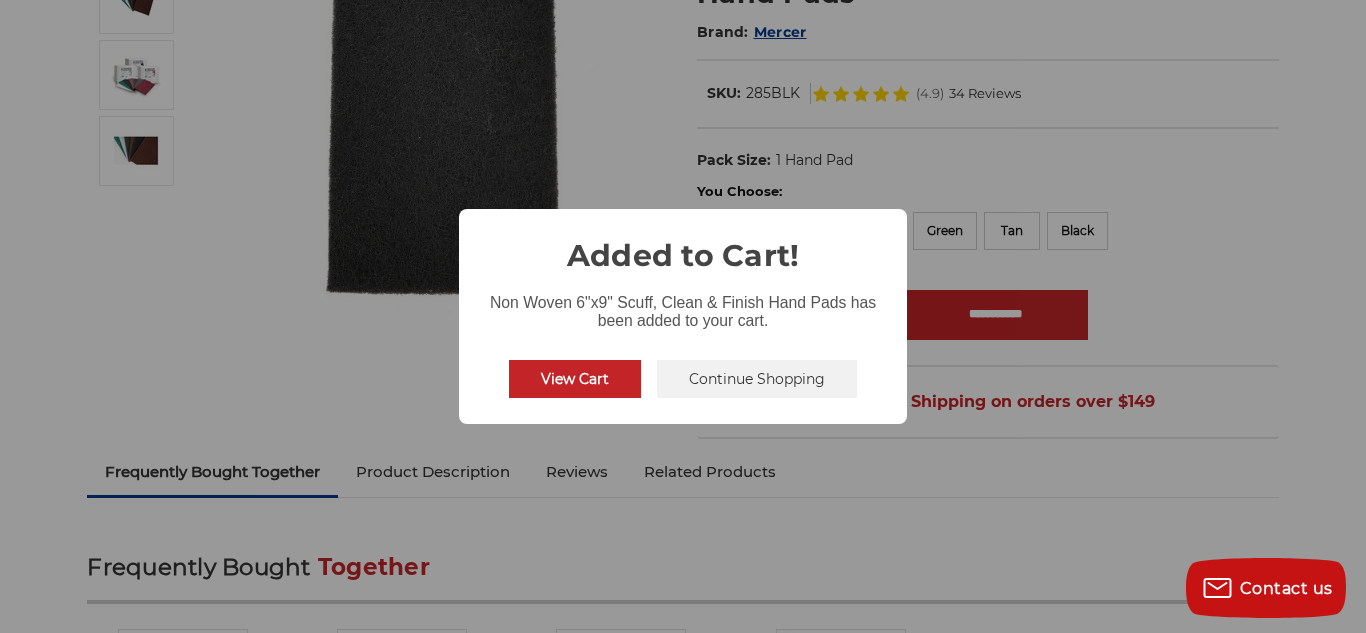 click on "Continue Shopping" at bounding box center [757, 379] 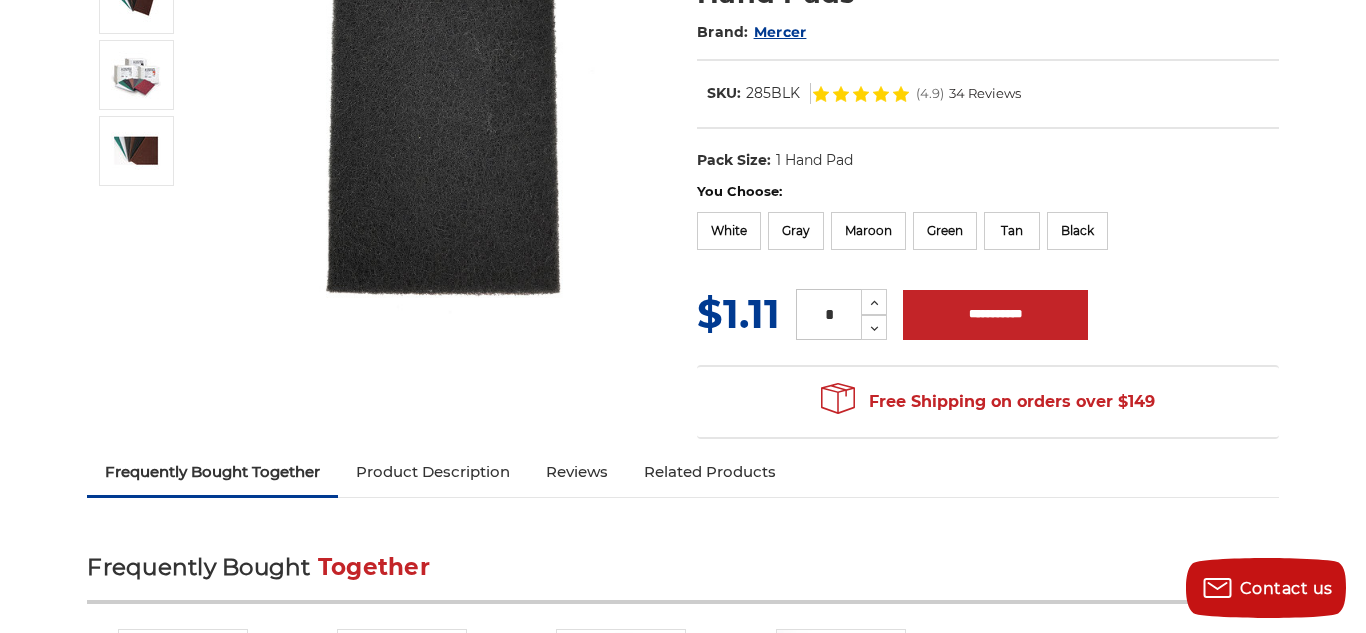 scroll, scrollTop: 0, scrollLeft: 0, axis: both 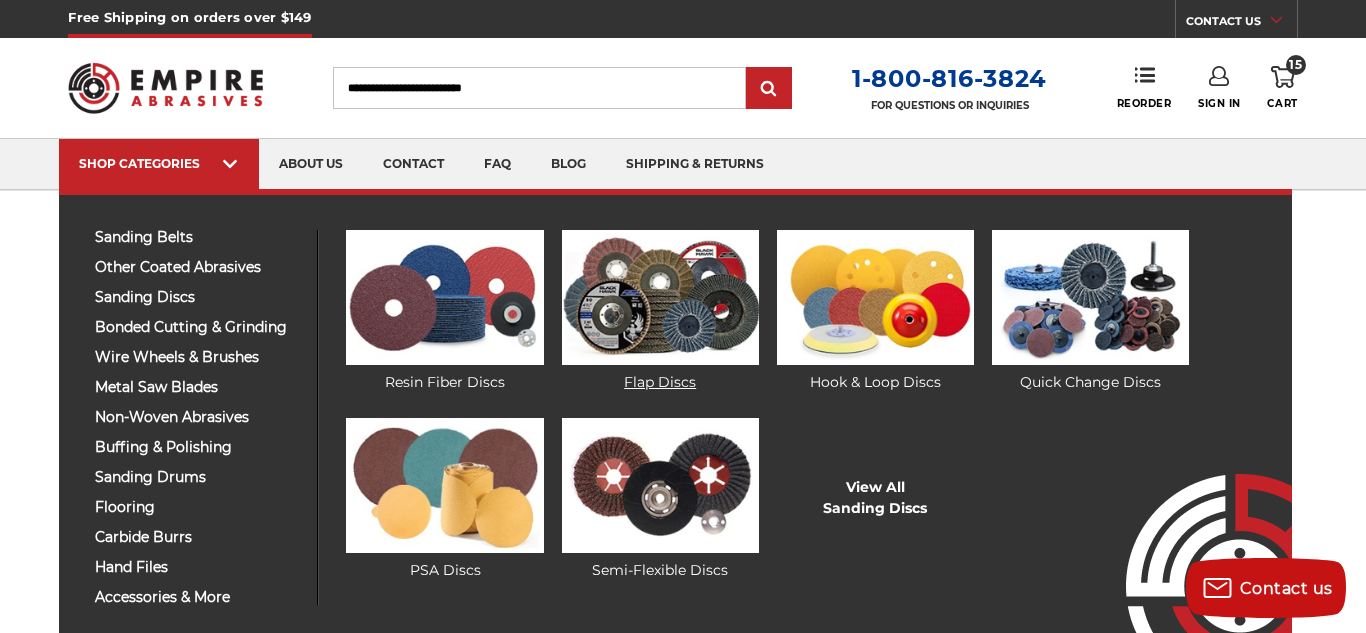 click at bounding box center (660, 297) 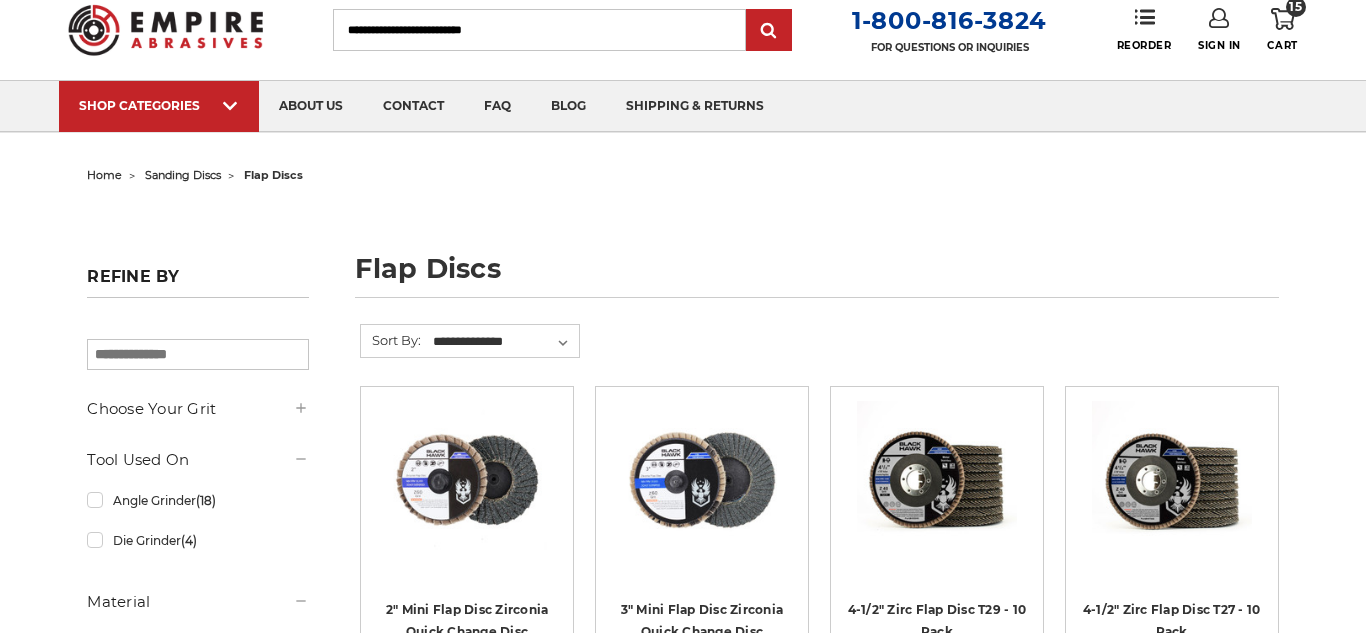 scroll, scrollTop: 229, scrollLeft: 0, axis: vertical 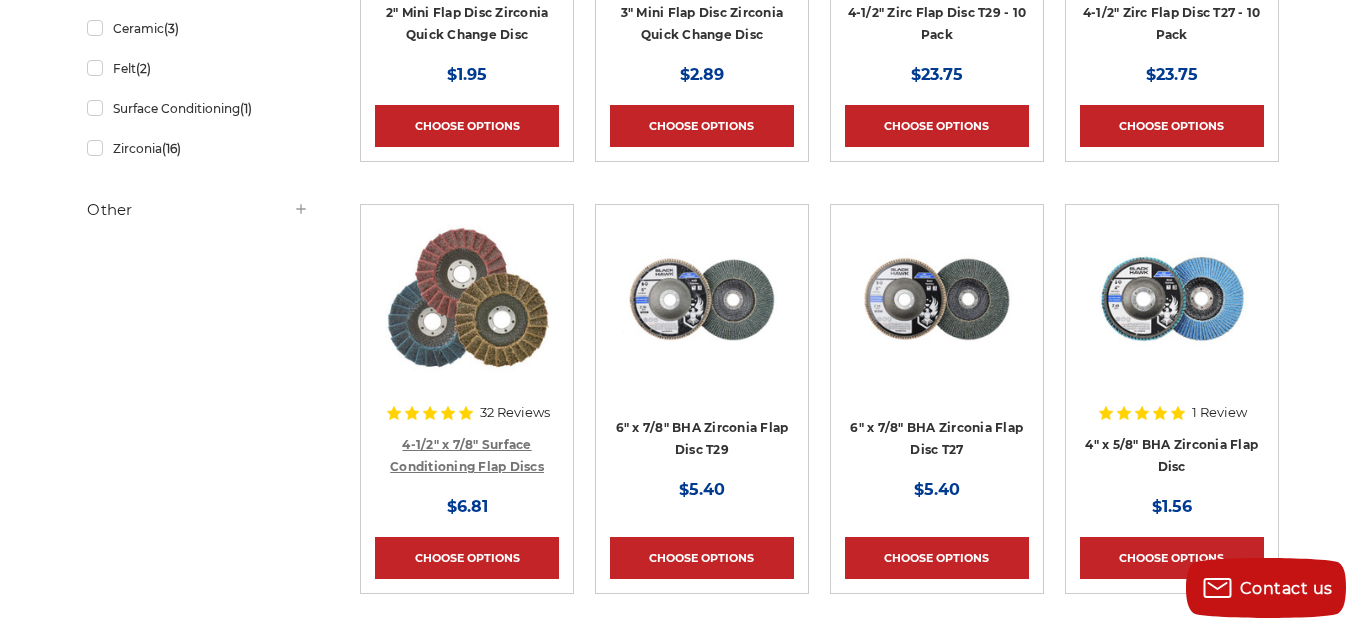 click on "4-1/2" x 7/8" Surface Conditioning Flap Discs" at bounding box center [467, 456] 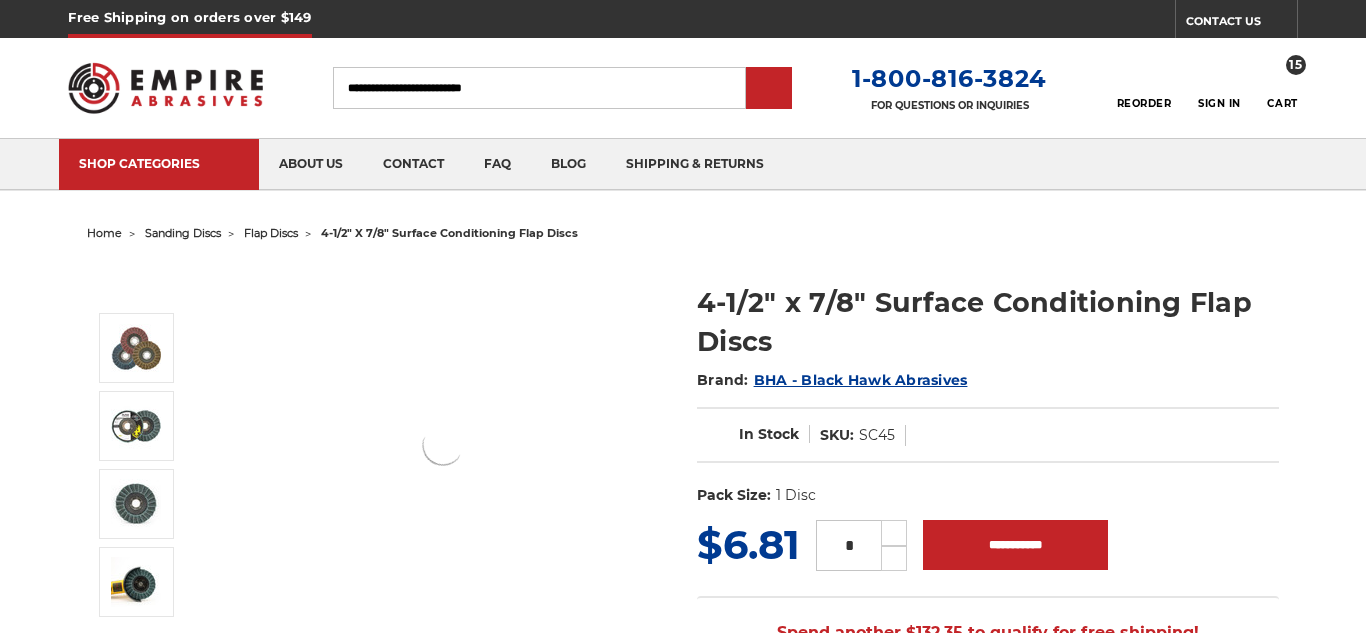 scroll, scrollTop: 0, scrollLeft: 0, axis: both 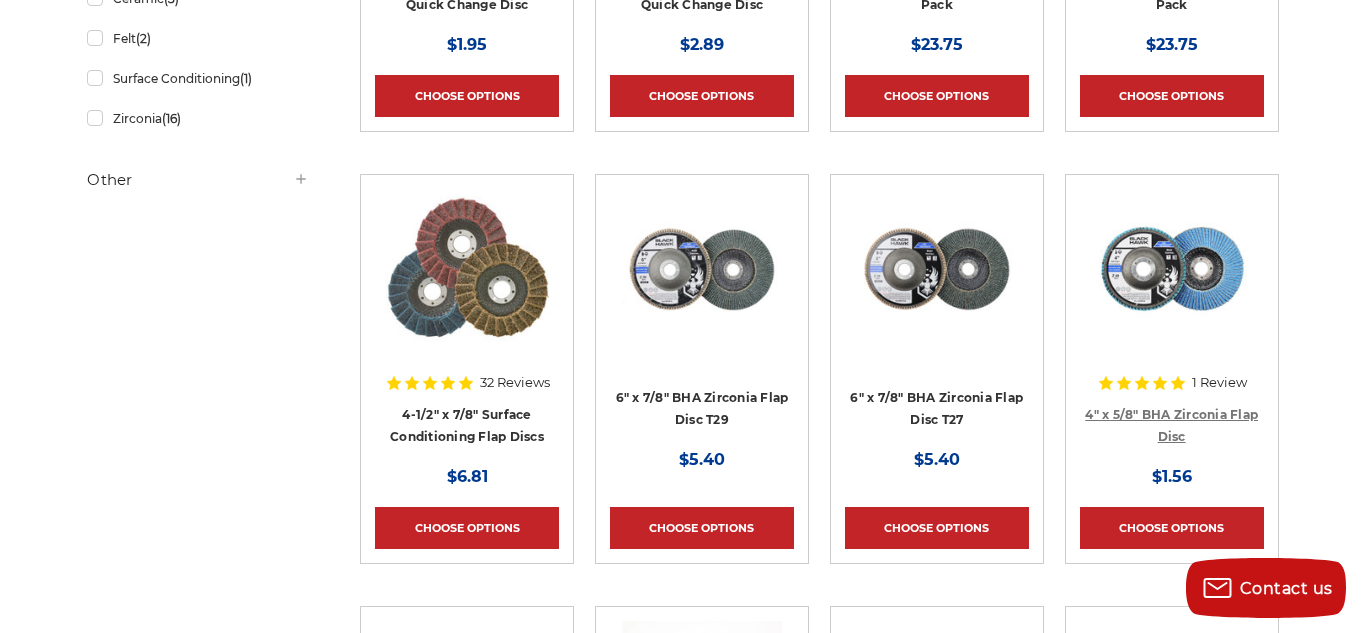 click on "4" x 5/8" BHA Zirconia Flap Disc" at bounding box center [1171, 426] 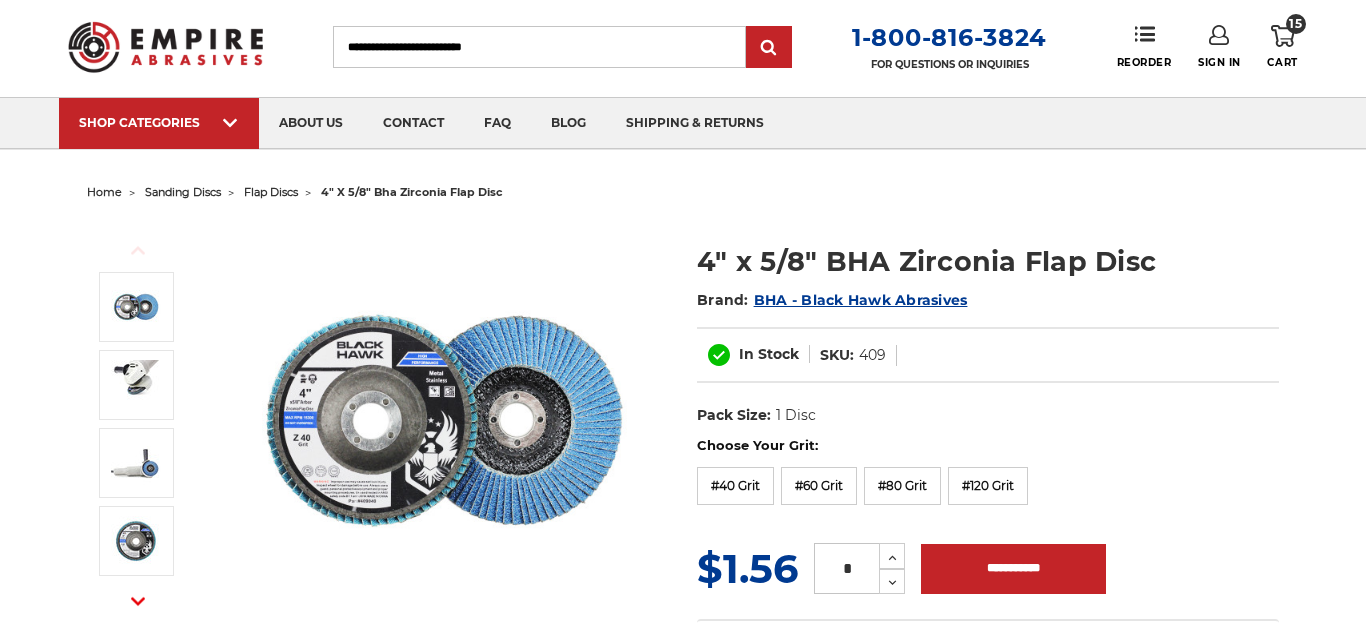 scroll, scrollTop: 130, scrollLeft: 0, axis: vertical 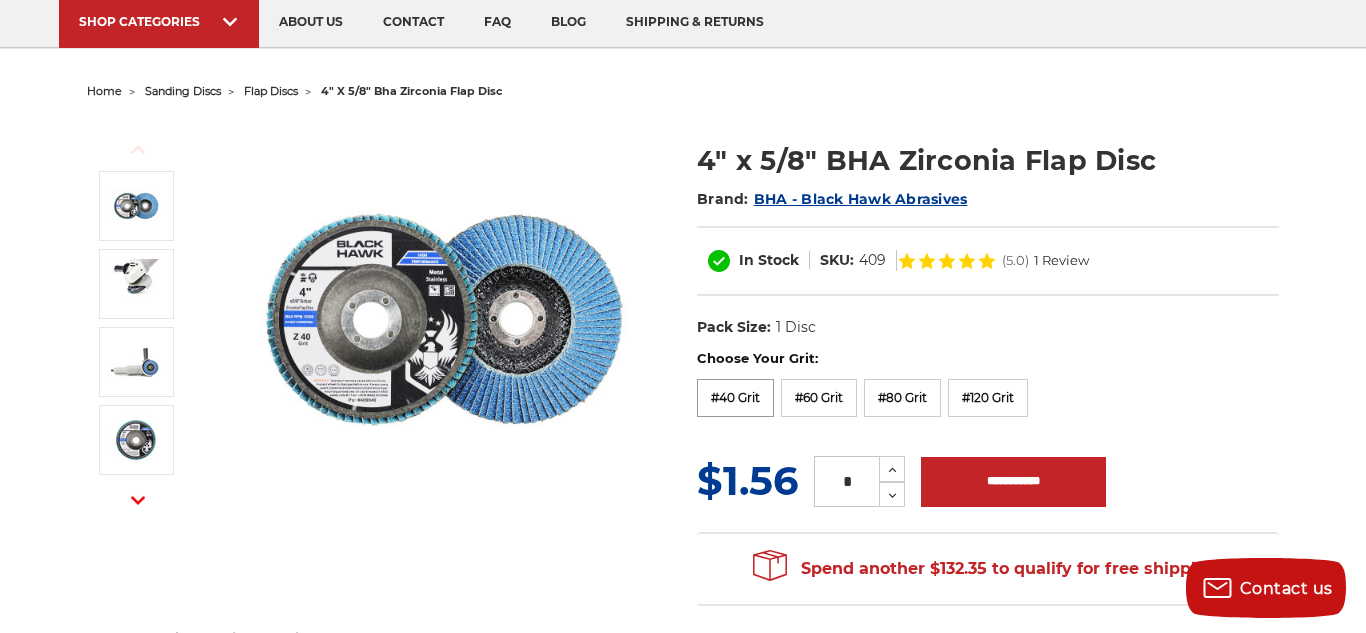 click on "#40 Grit" at bounding box center [735, 398] 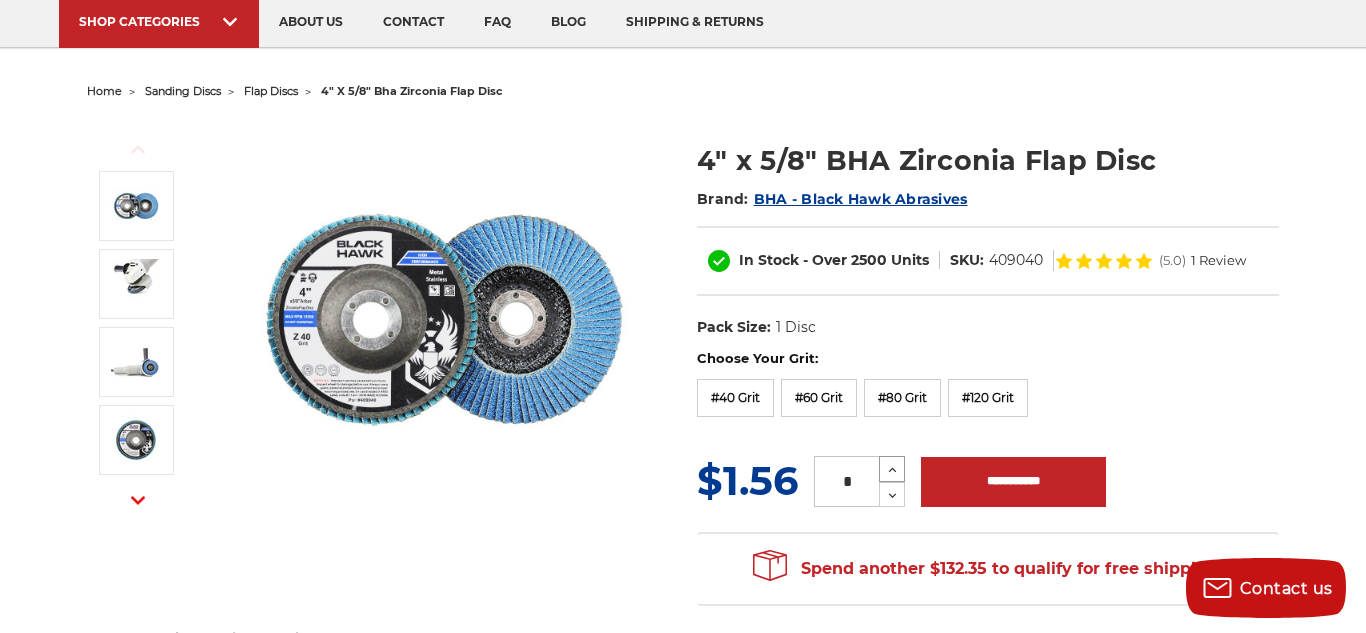 click 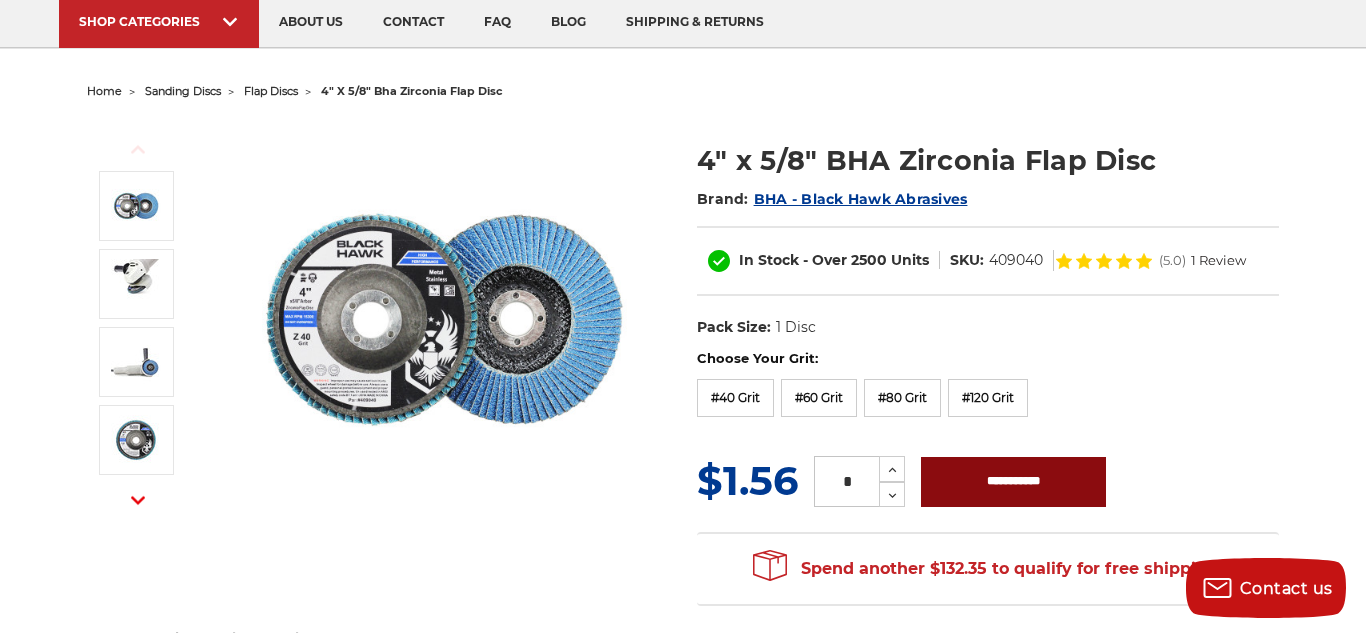 click on "**********" at bounding box center [1013, 482] 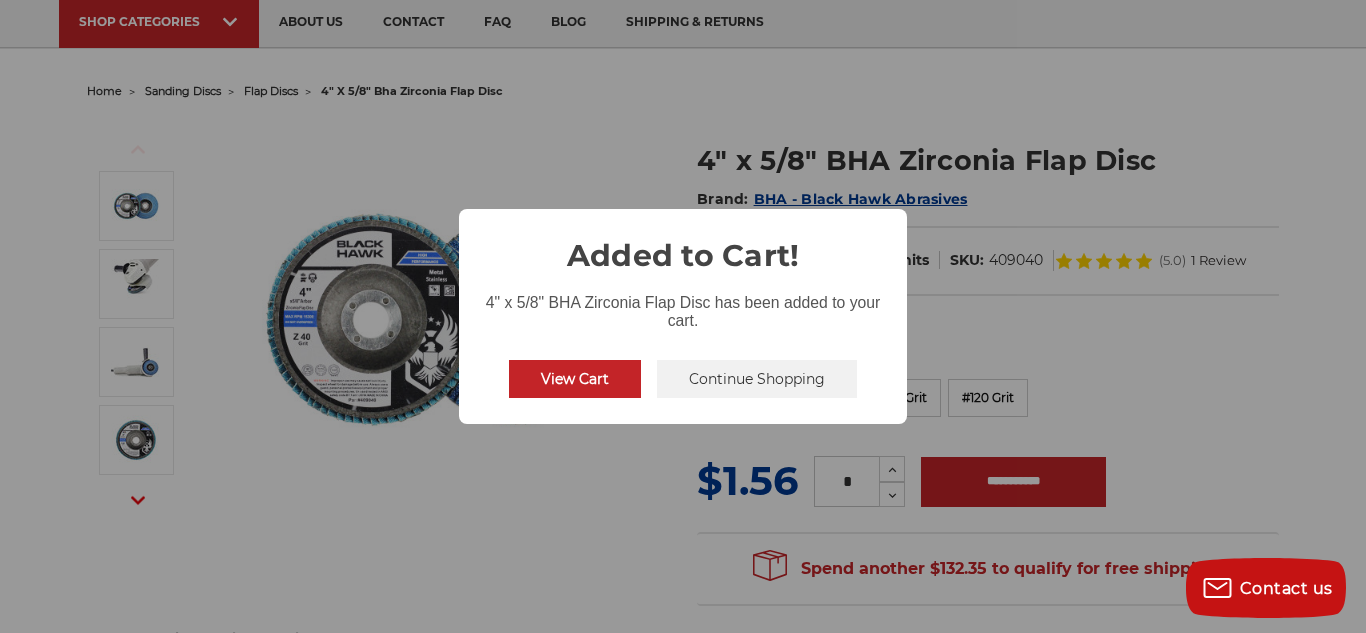 click on "Continue Shopping" at bounding box center (757, 379) 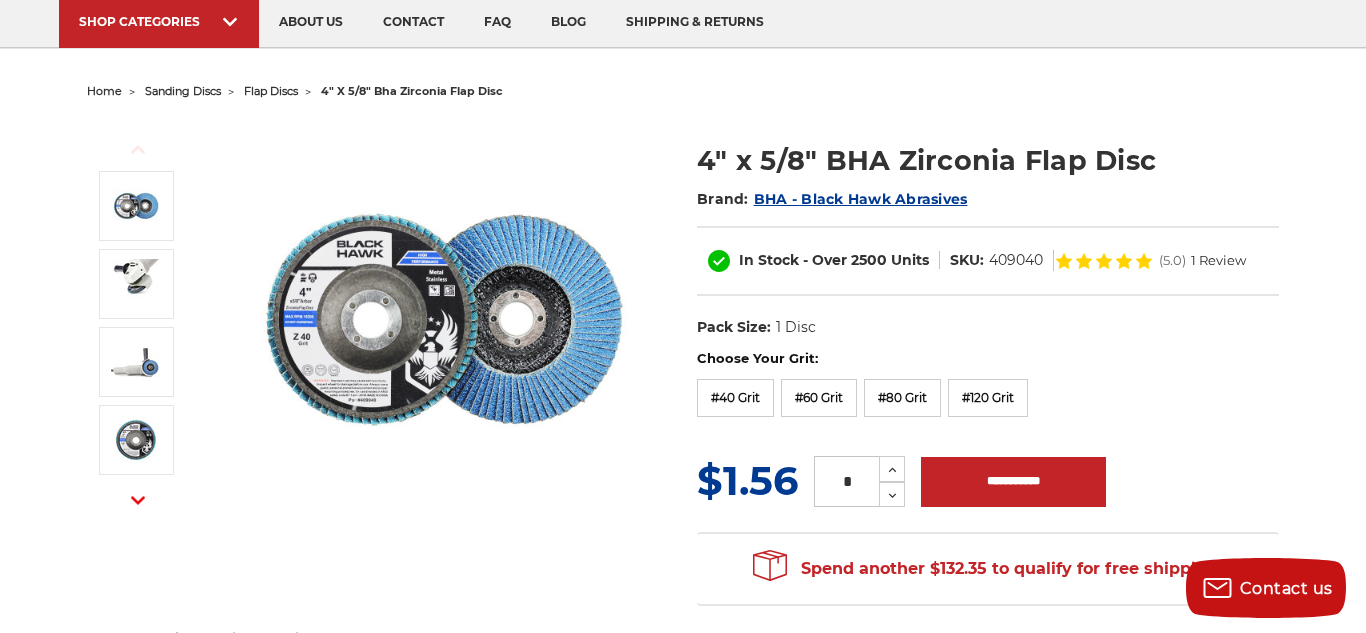 click on "#60 Grit" at bounding box center [819, 398] 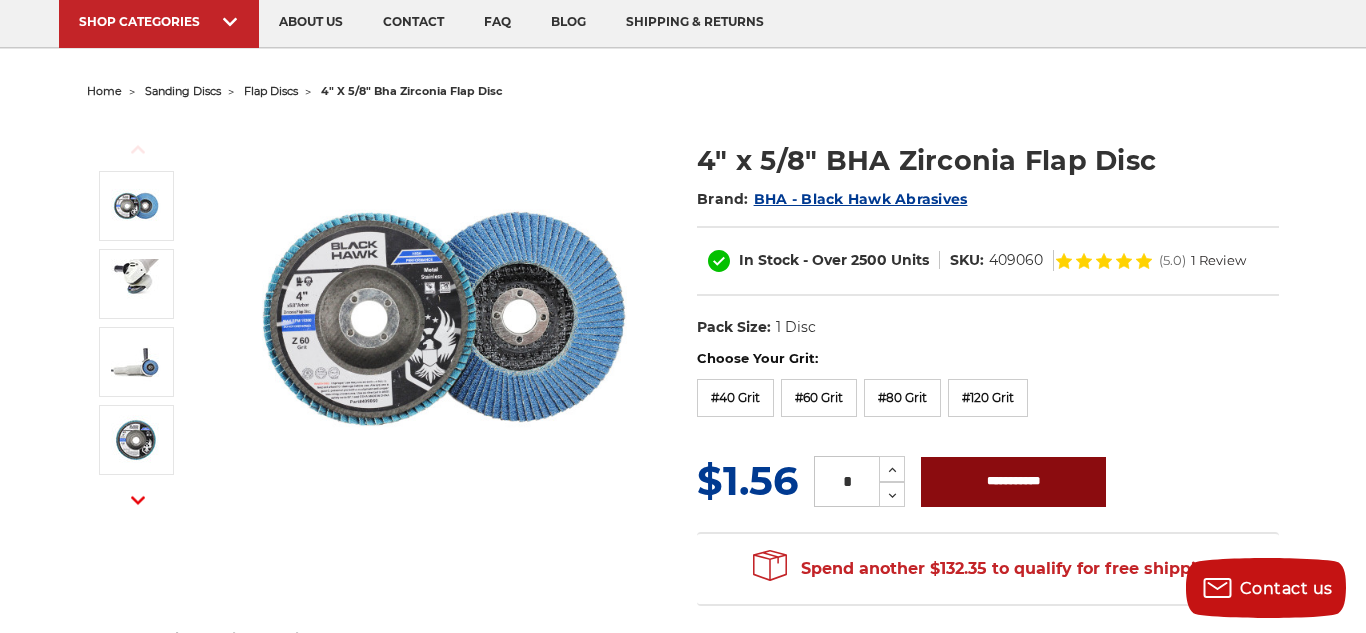 click on "**********" at bounding box center [1013, 482] 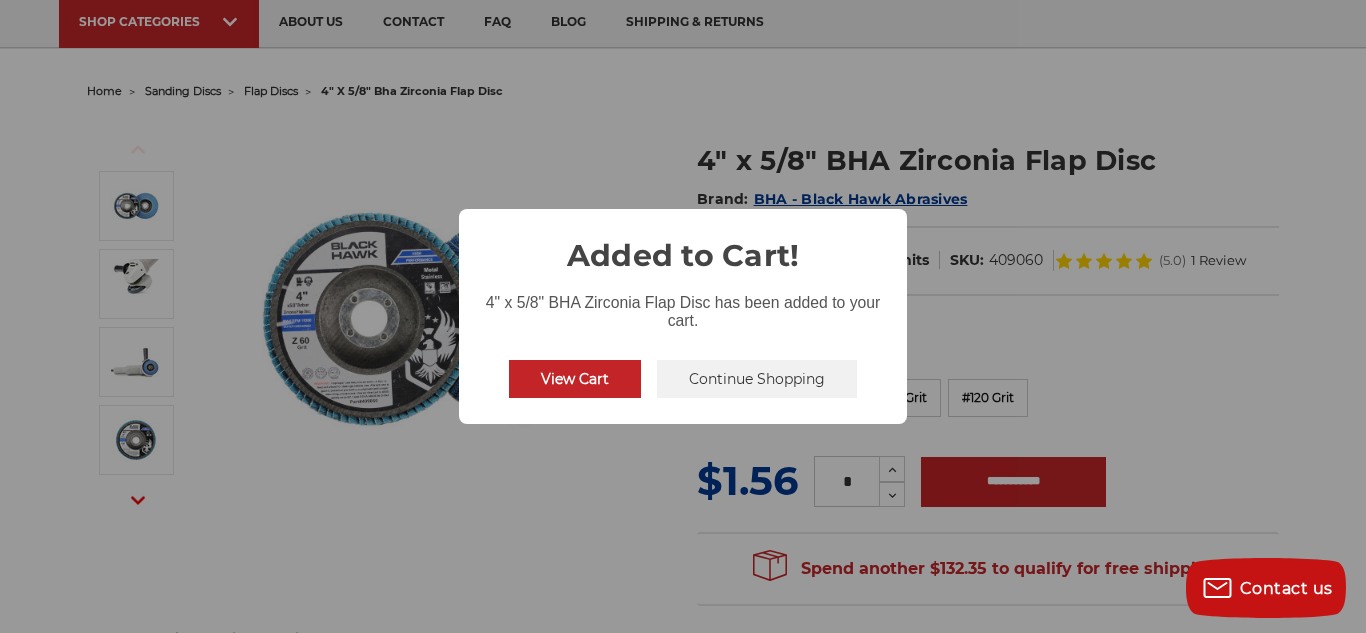 click on "Continue Shopping" at bounding box center [757, 379] 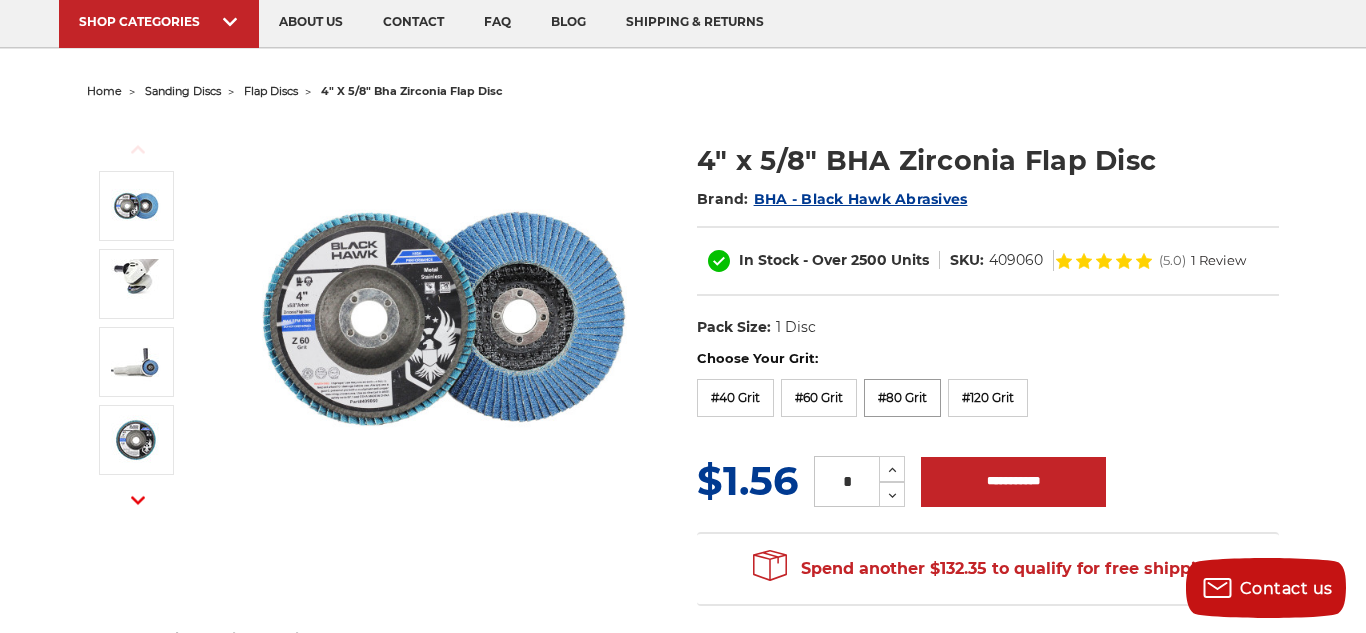 click on "#80 Grit" at bounding box center [902, 398] 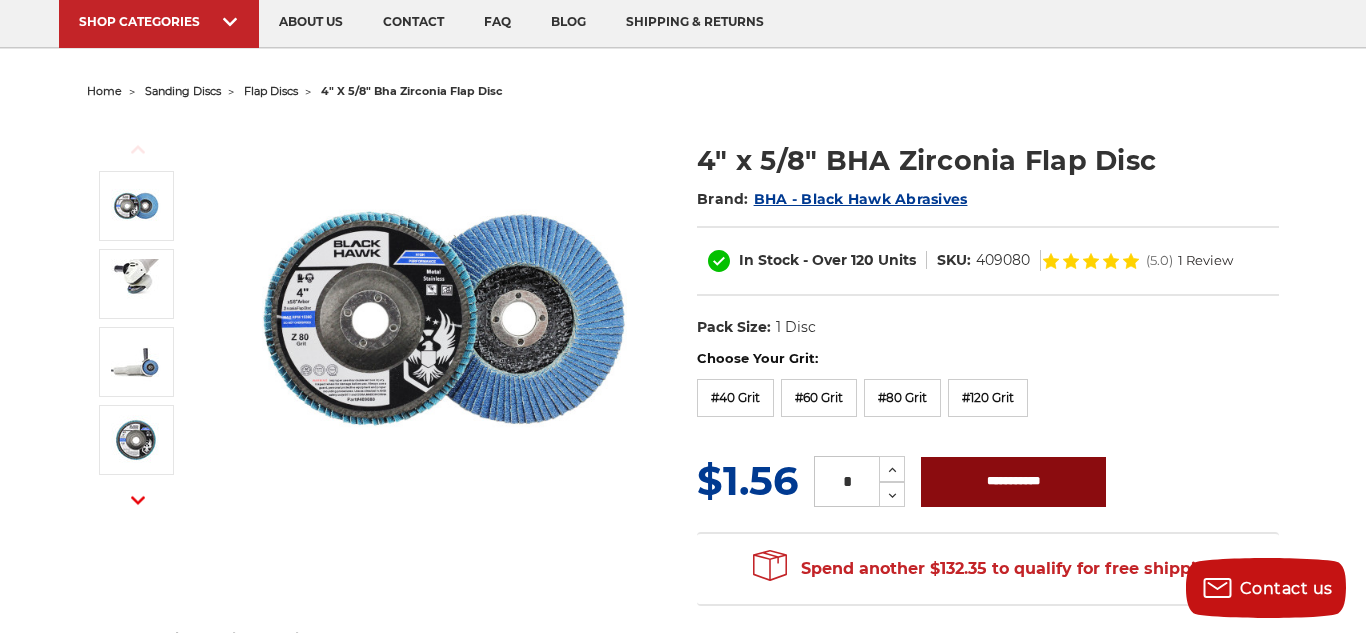 click on "**********" at bounding box center [1013, 482] 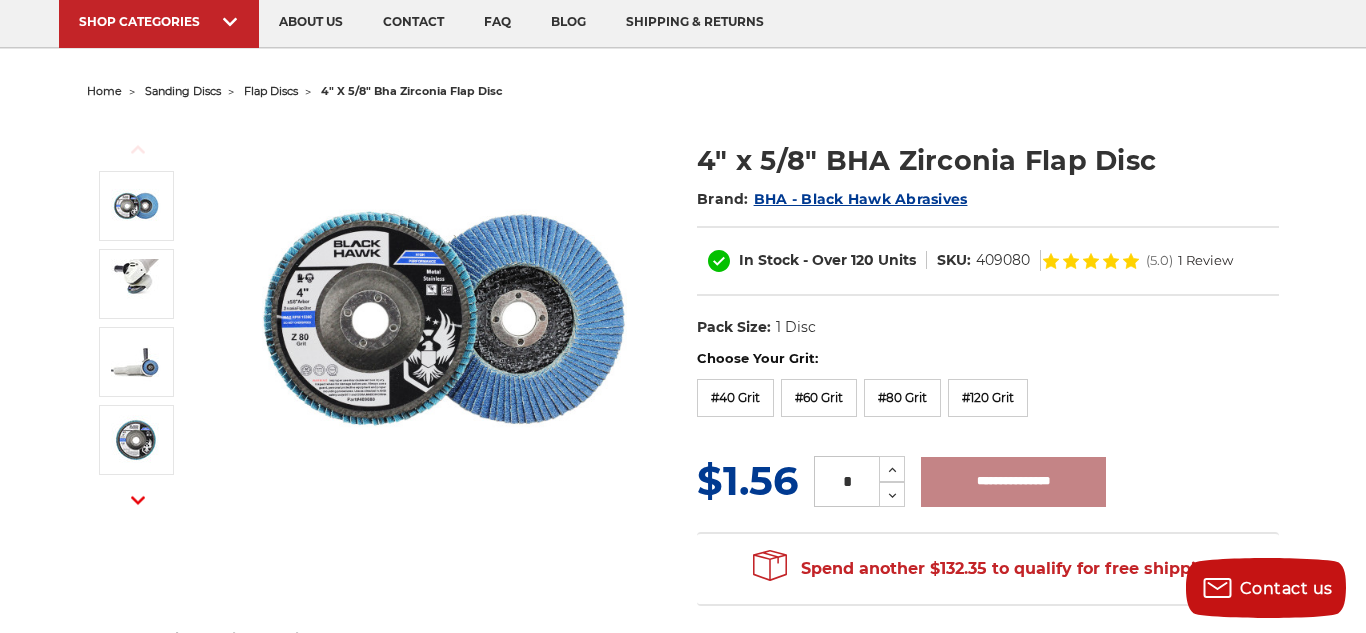type on "**********" 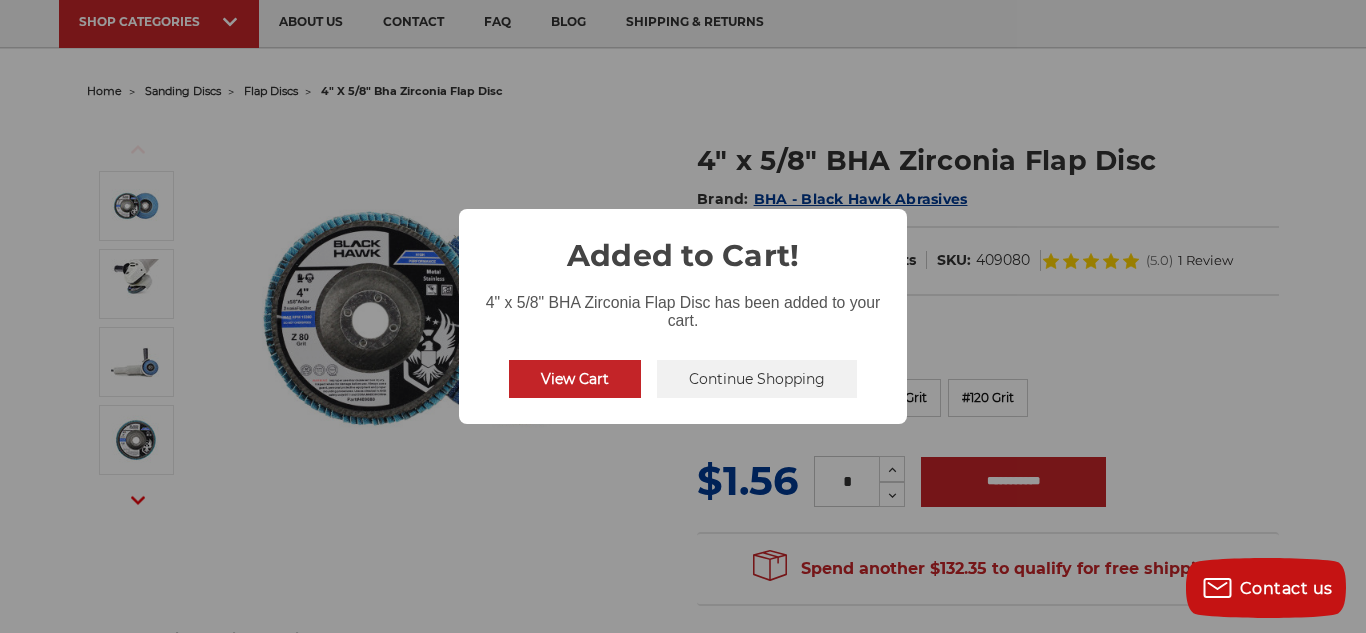 click on "Continue Shopping" at bounding box center (757, 379) 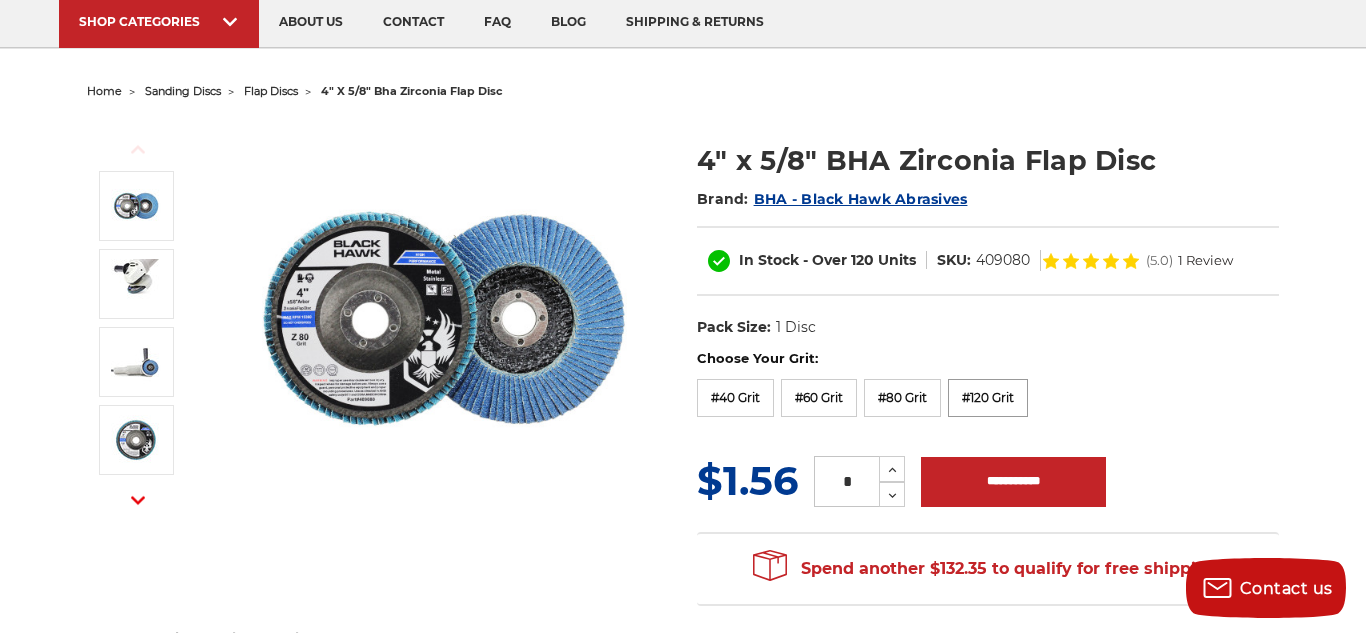 click on "#120 Grit" at bounding box center [988, 398] 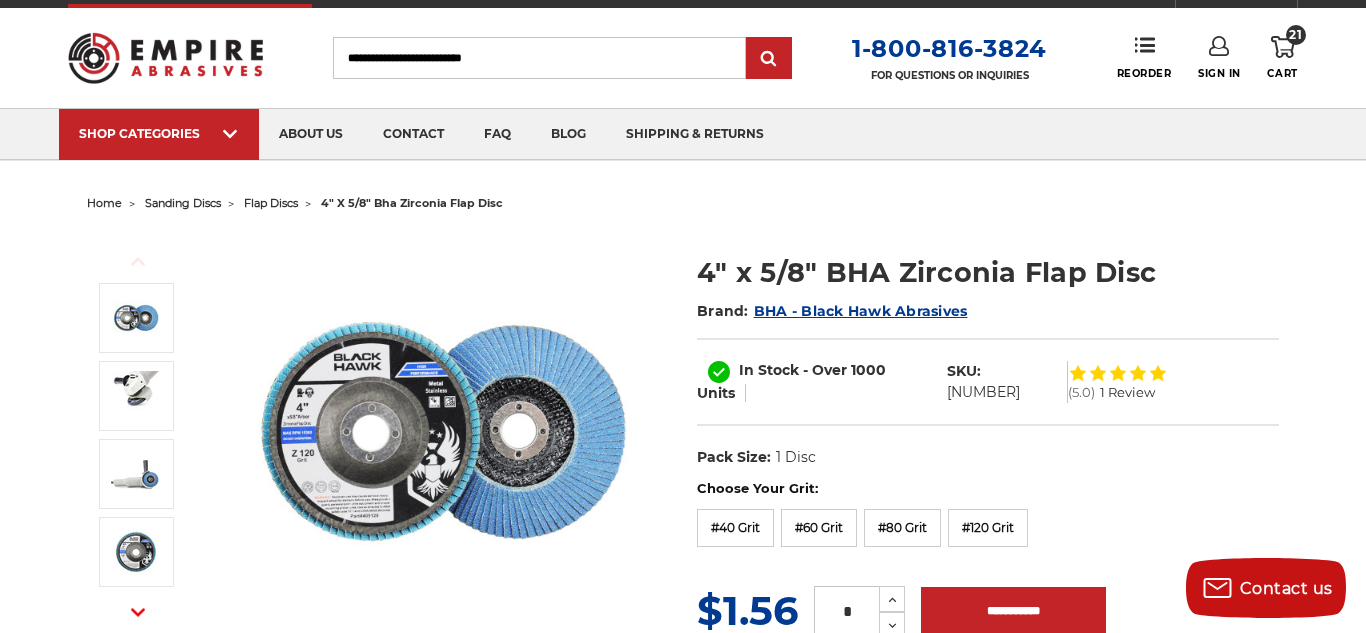 scroll, scrollTop: 0, scrollLeft: 0, axis: both 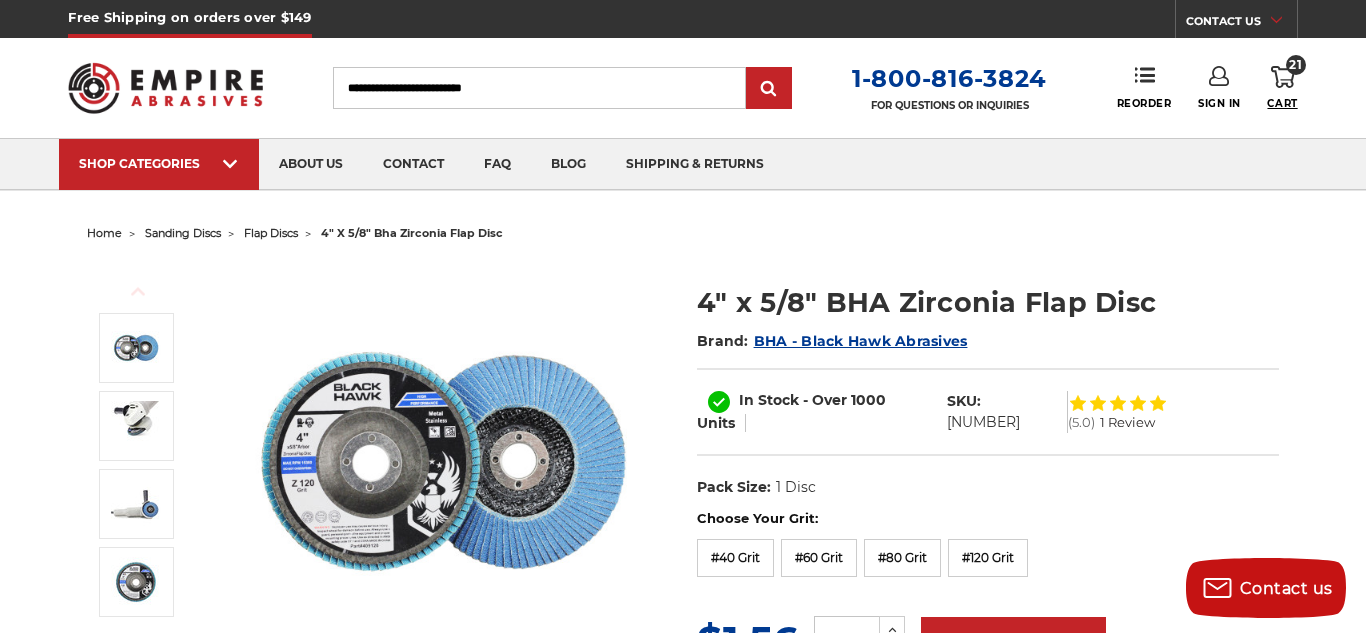 click on "Cart" at bounding box center [1282, 103] 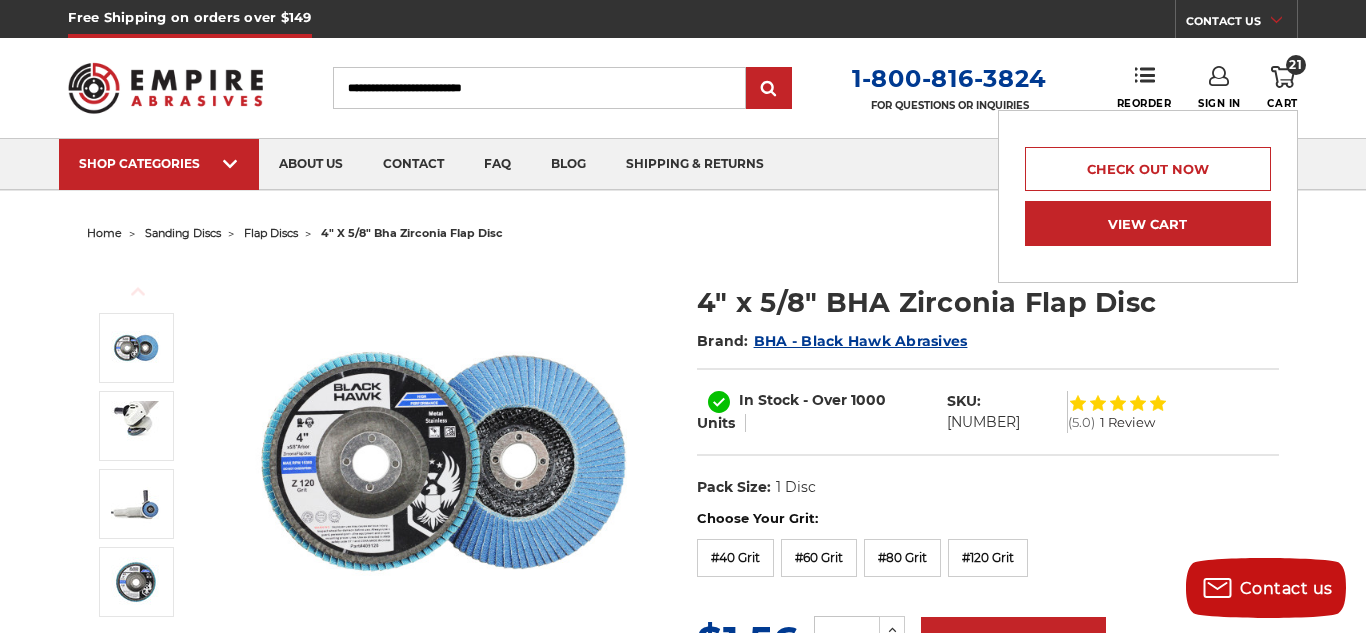 click on "View Cart" at bounding box center [1148, 223] 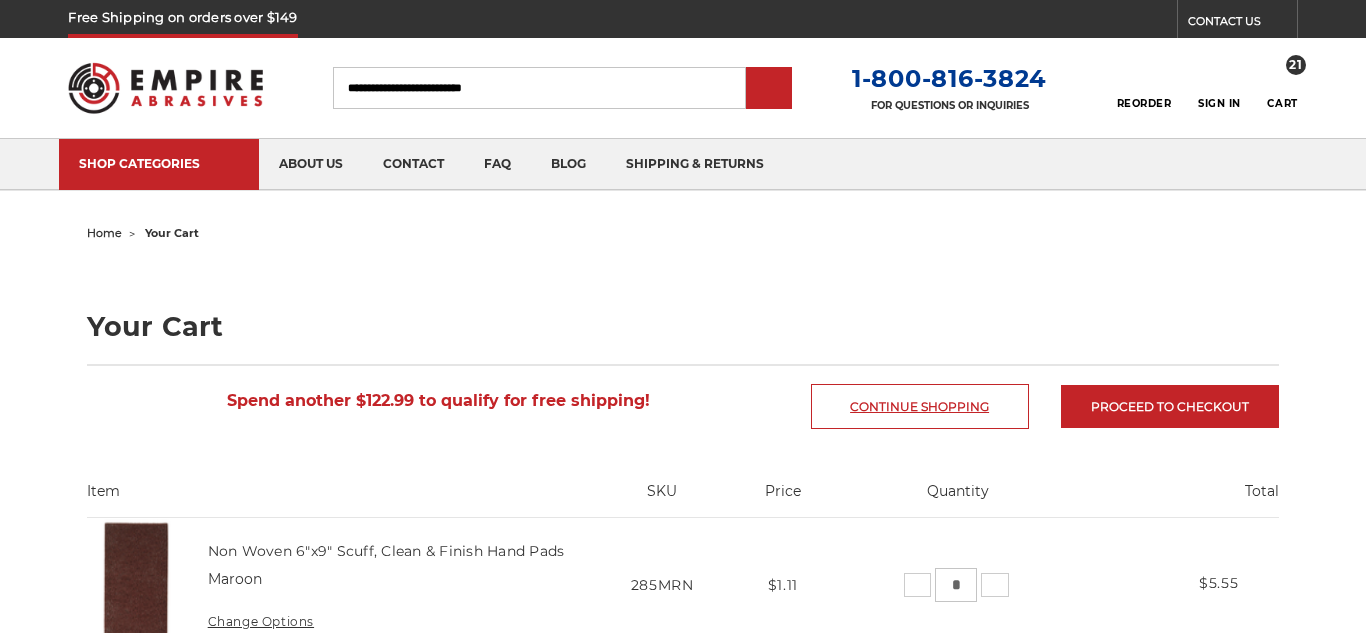 scroll, scrollTop: 0, scrollLeft: 0, axis: both 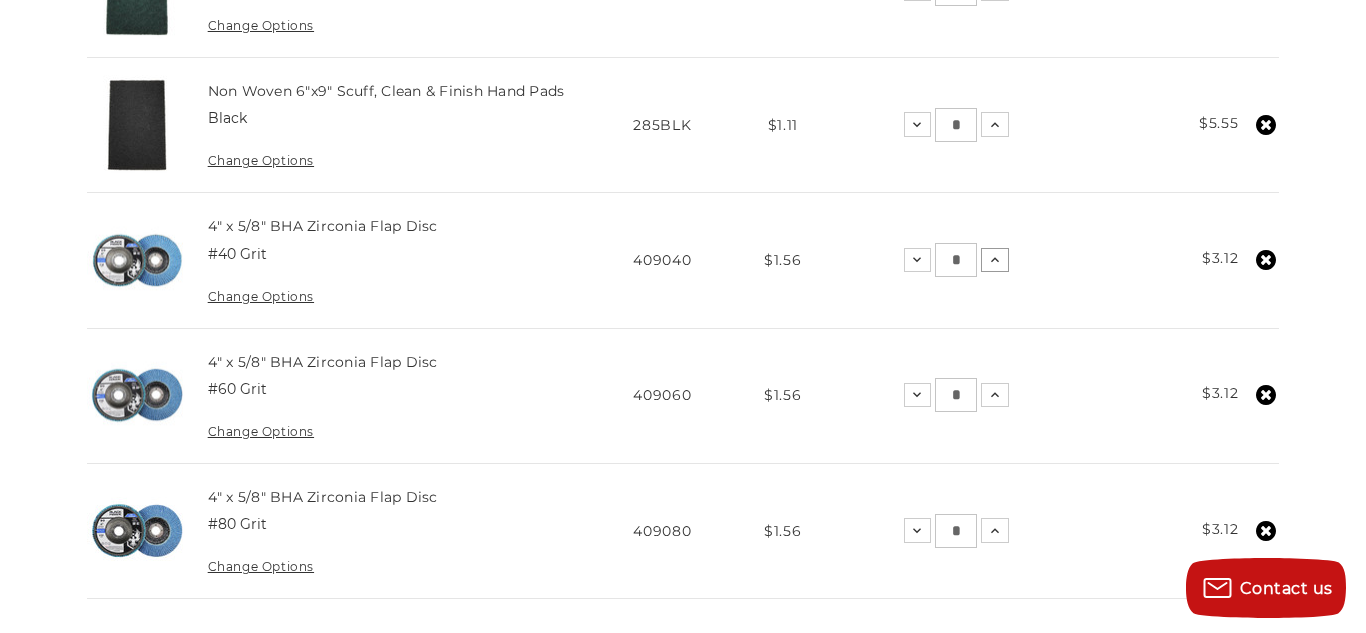 click 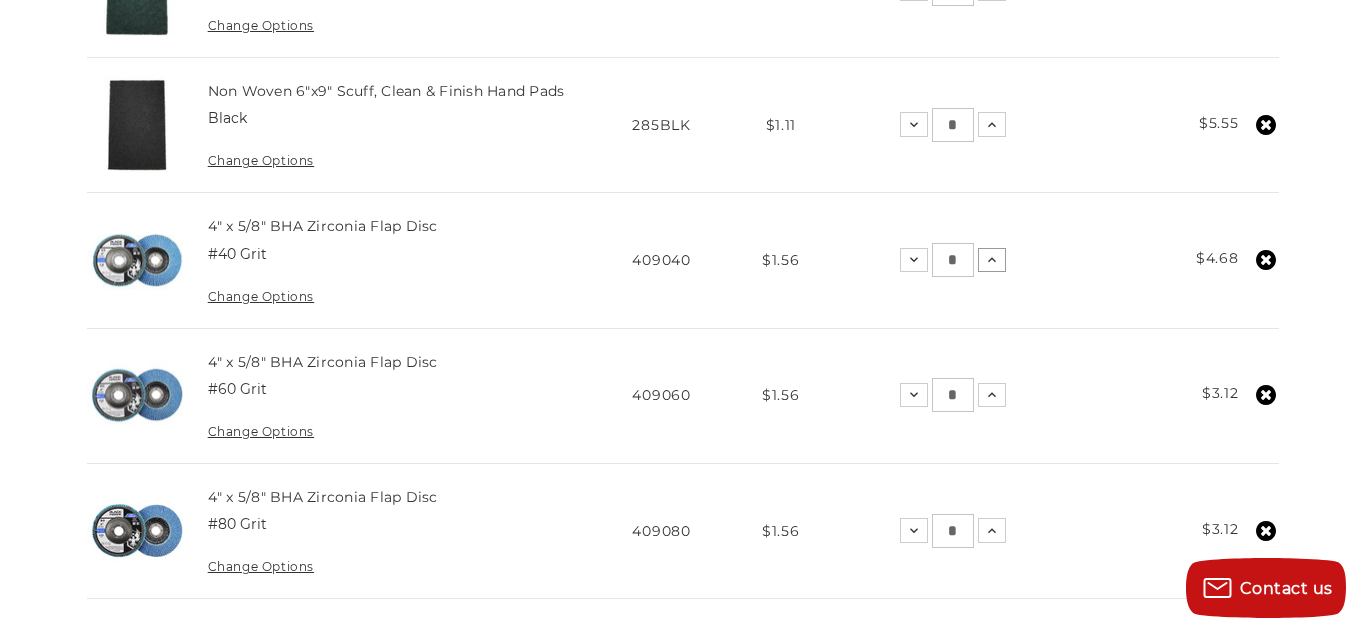 click 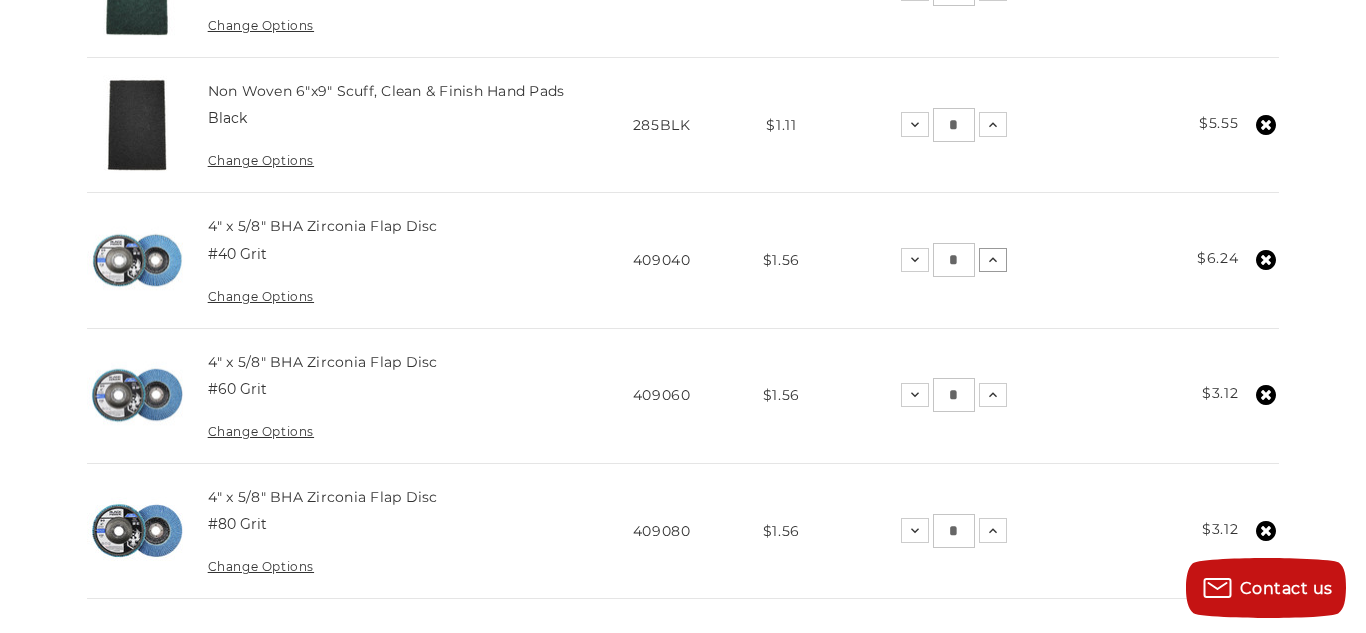 click 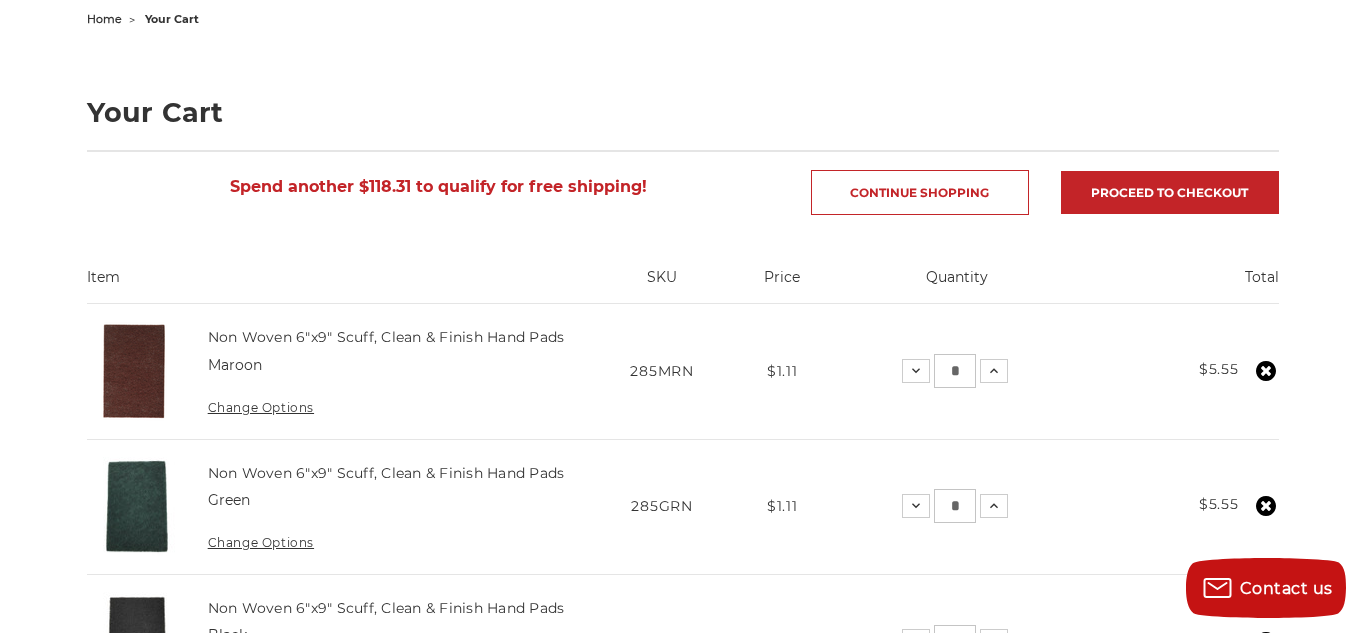 scroll, scrollTop: 0, scrollLeft: 0, axis: both 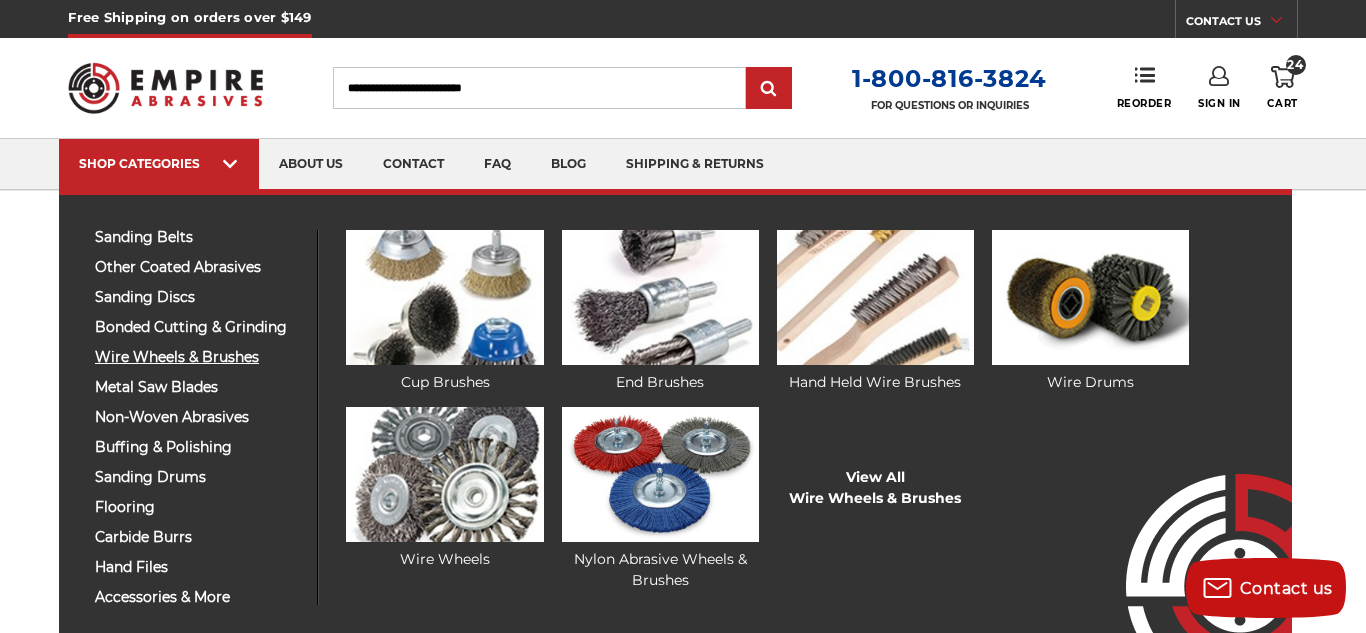 click on "wire wheels & brushes" at bounding box center [198, 357] 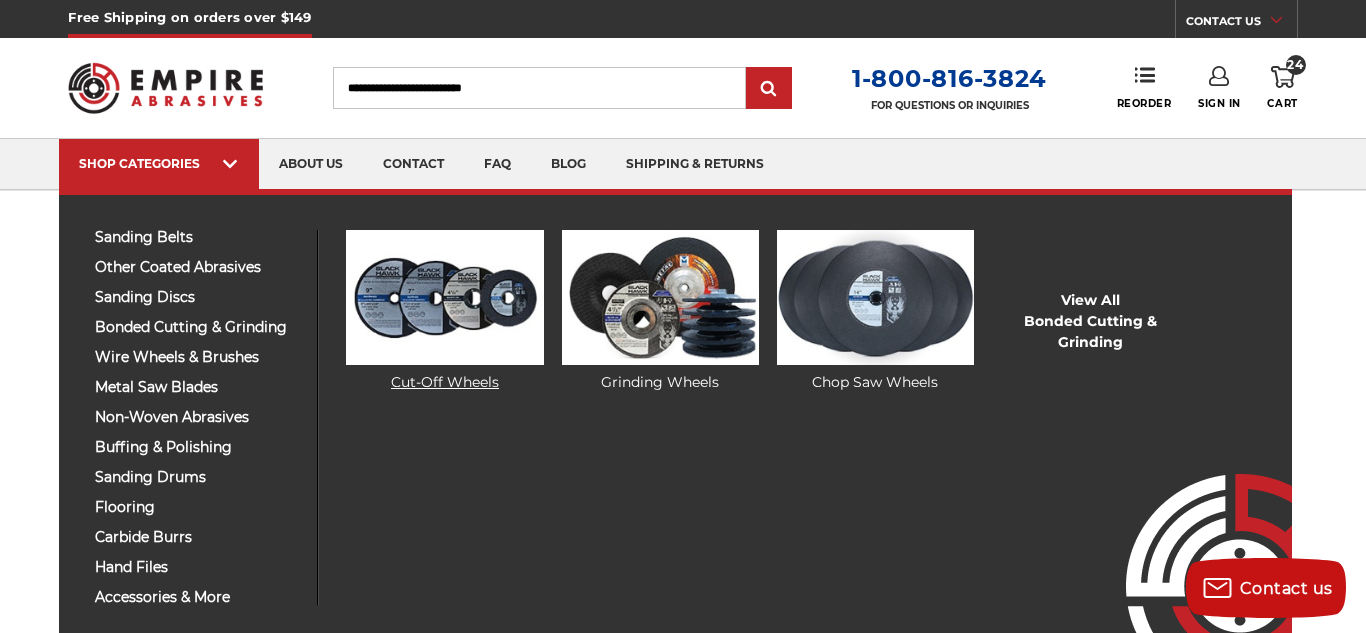 click at bounding box center [444, 297] 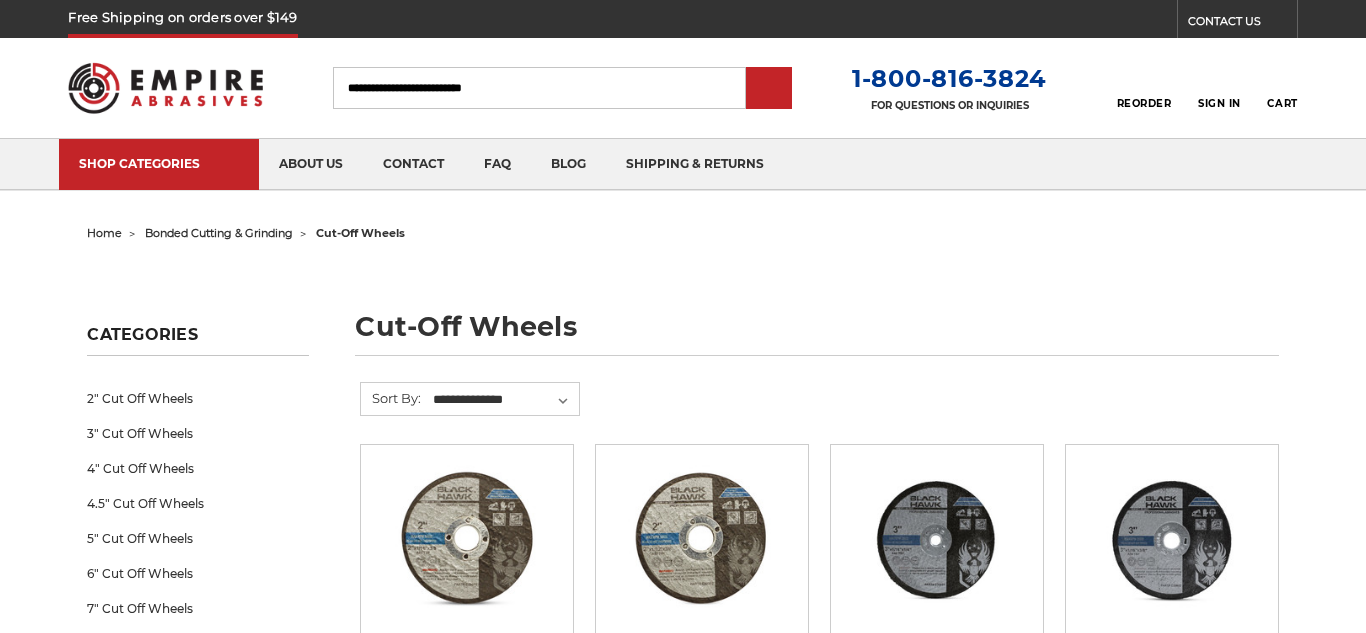scroll, scrollTop: 0, scrollLeft: 0, axis: both 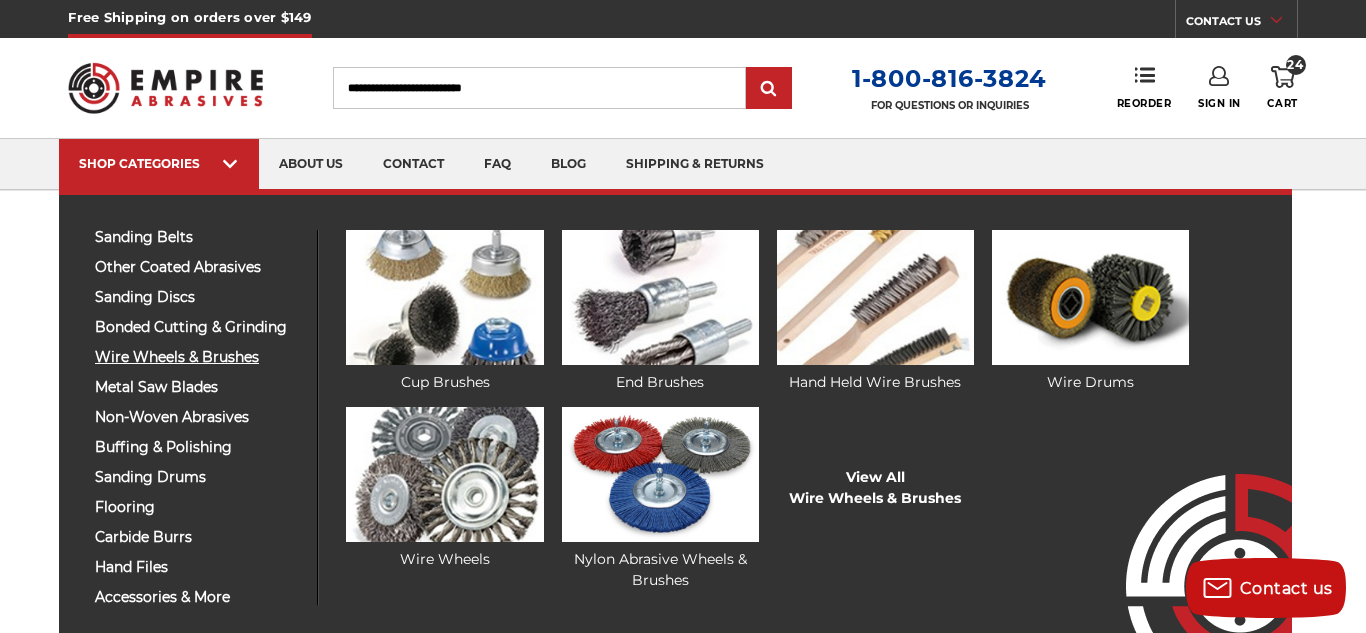 click on "wire wheels & brushes" at bounding box center (198, 357) 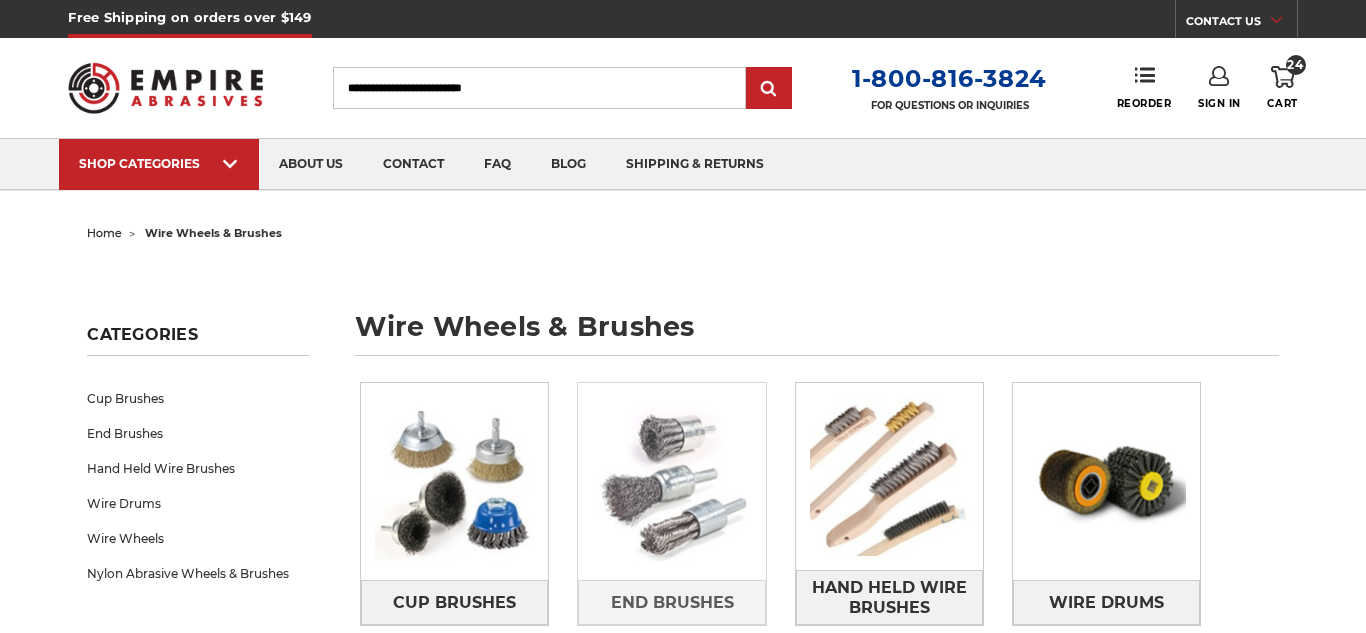 scroll, scrollTop: 124, scrollLeft: 0, axis: vertical 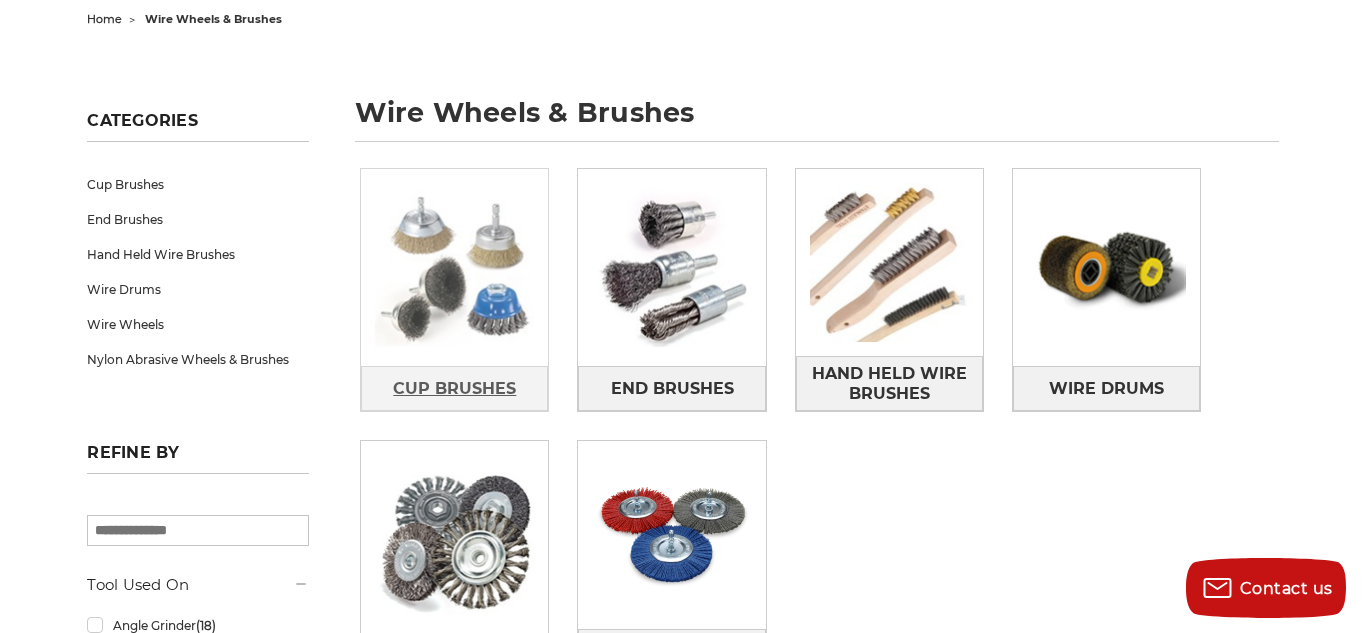 click on "Cup Brushes" at bounding box center [454, 389] 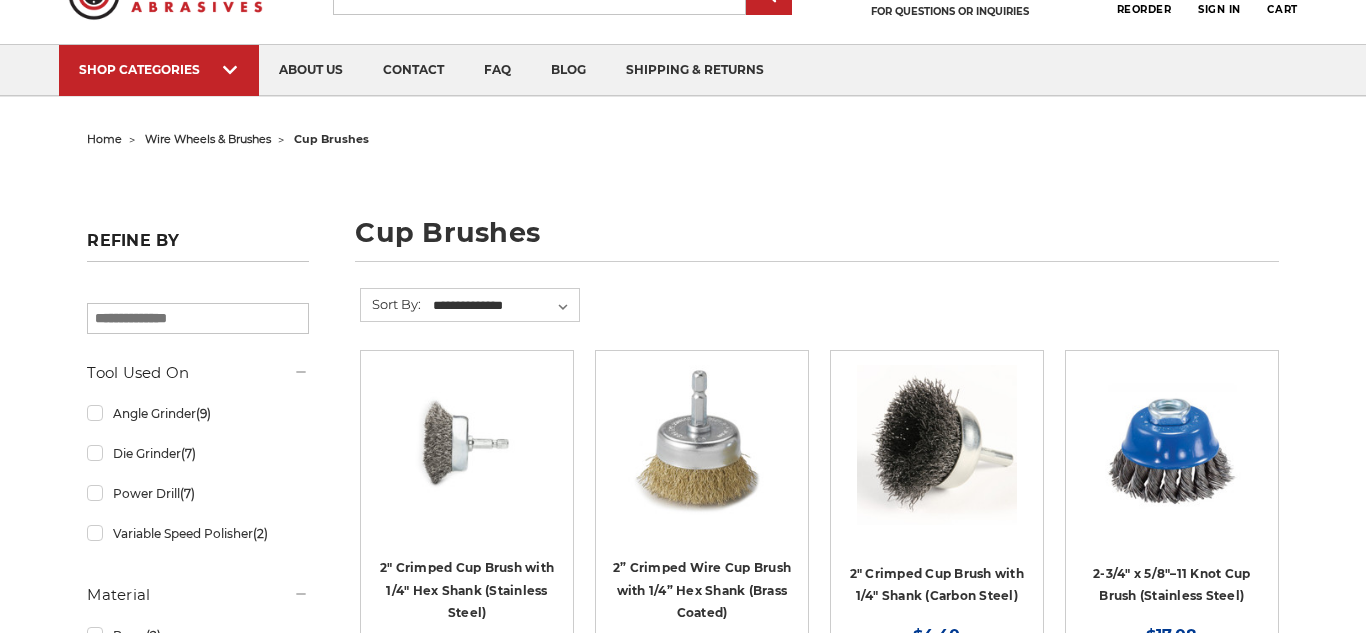 scroll, scrollTop: 104, scrollLeft: 0, axis: vertical 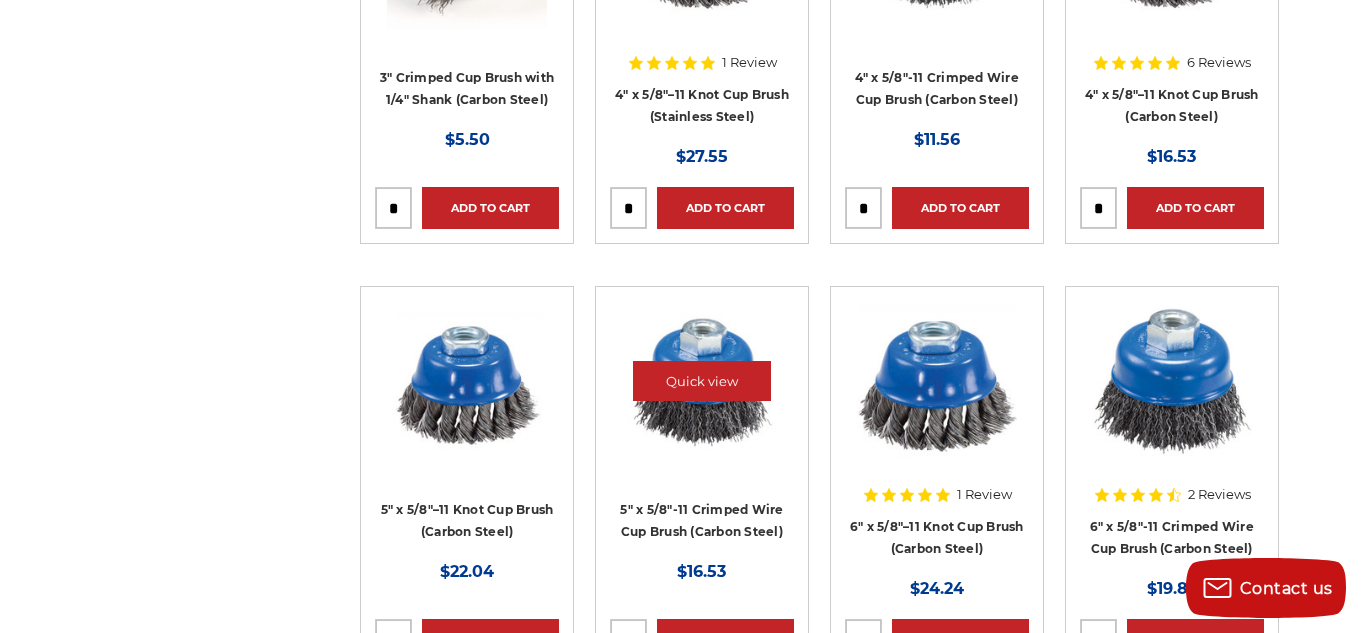 click at bounding box center [702, 381] 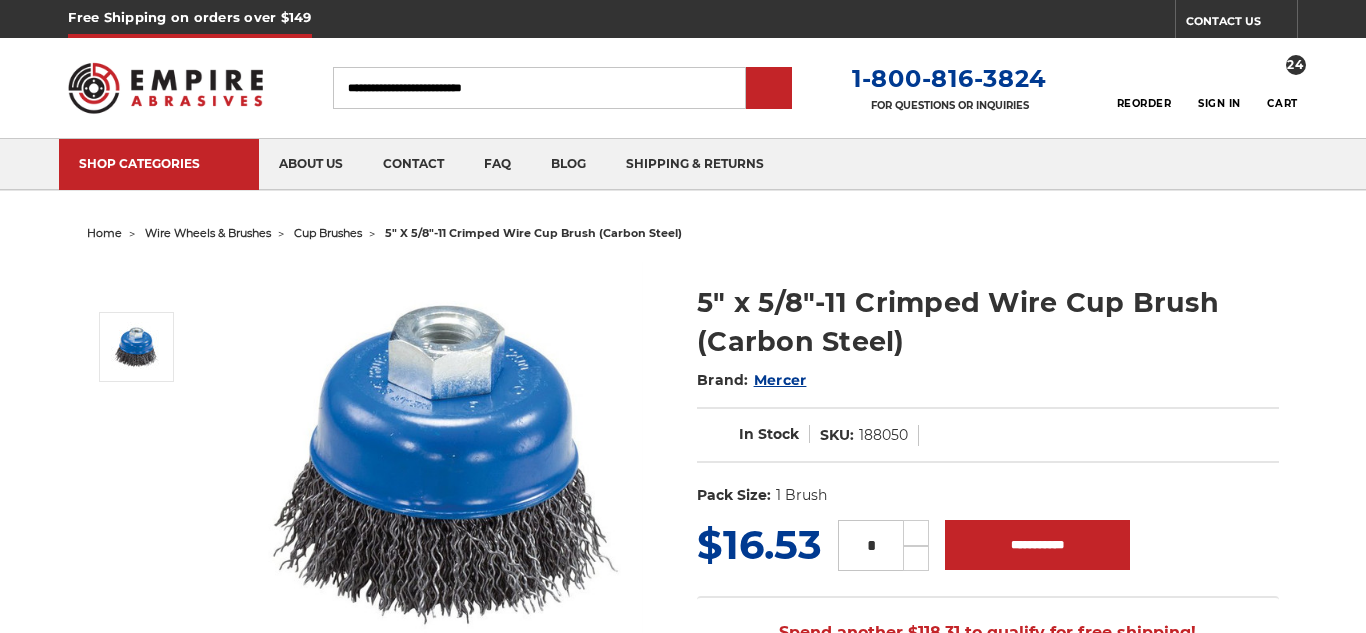 scroll, scrollTop: 0, scrollLeft: 0, axis: both 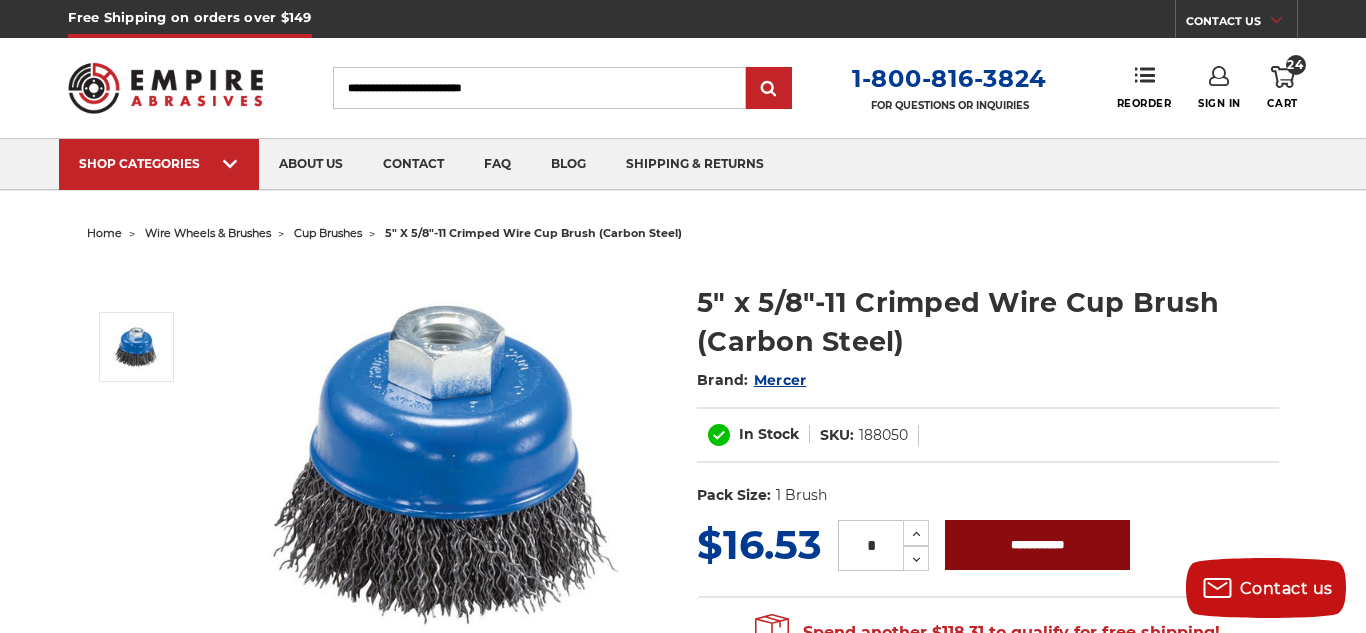click on "**********" at bounding box center [1037, 545] 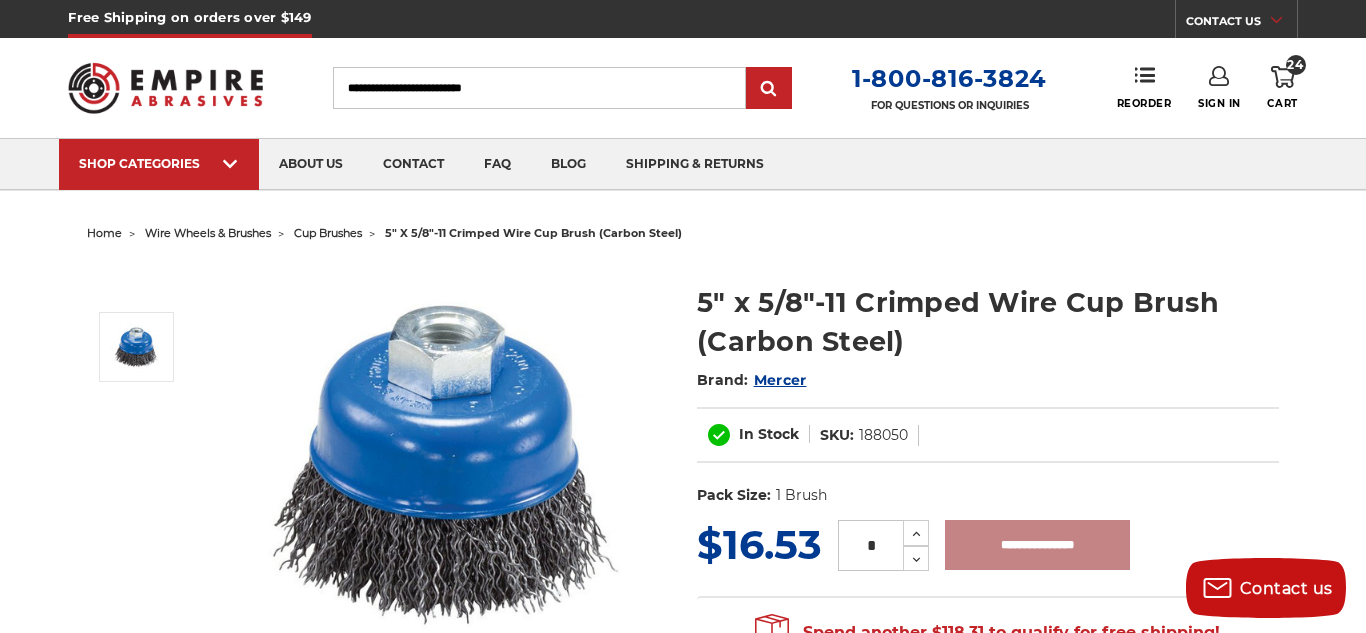 type on "**********" 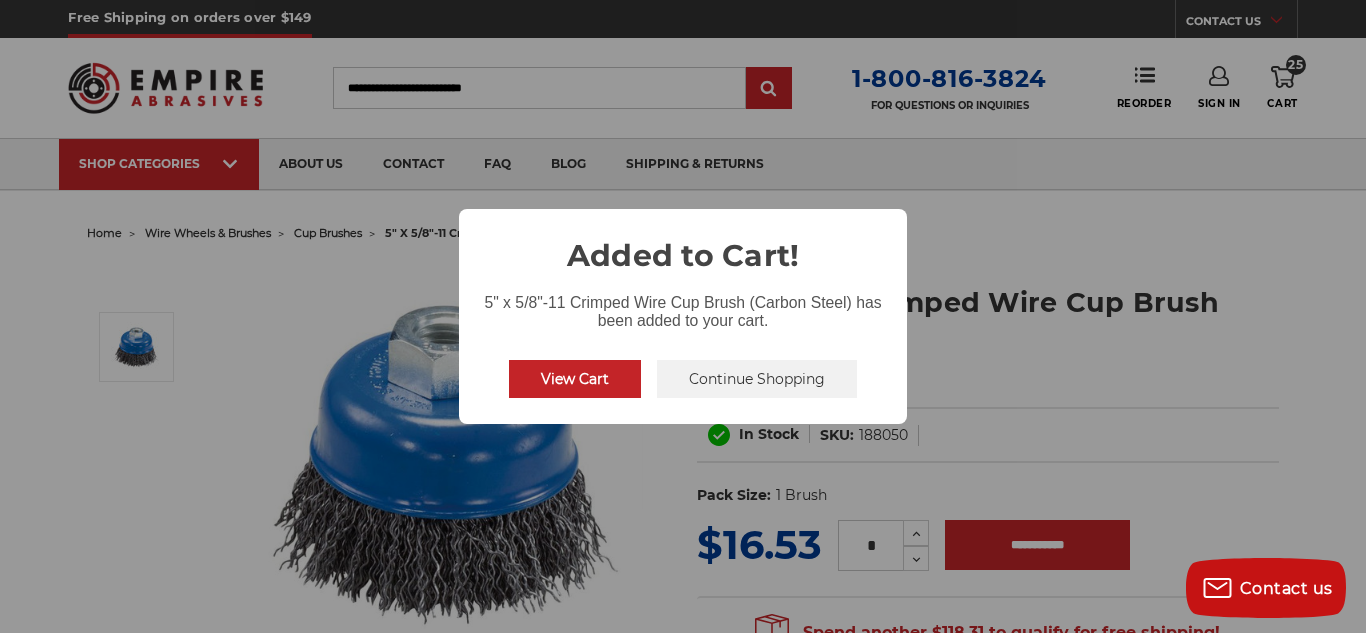 click on "View Cart" at bounding box center (575, 379) 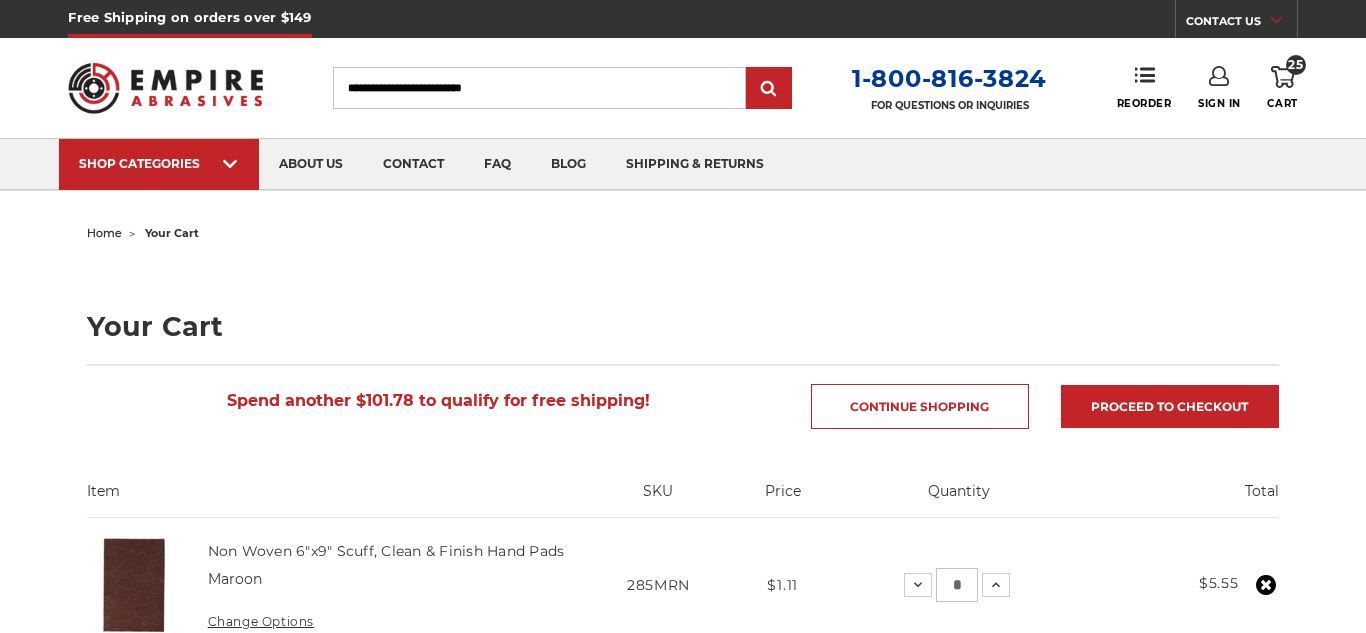 scroll, scrollTop: 95, scrollLeft: 0, axis: vertical 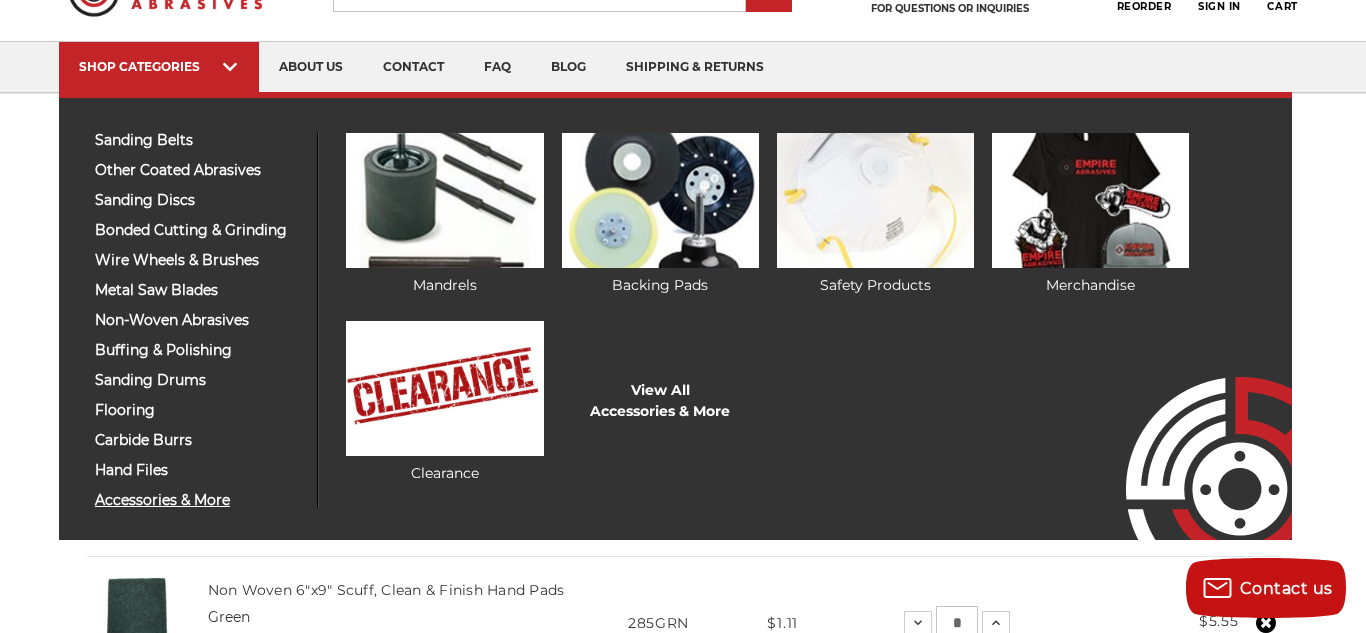click on "accessories & more" at bounding box center [198, 500] 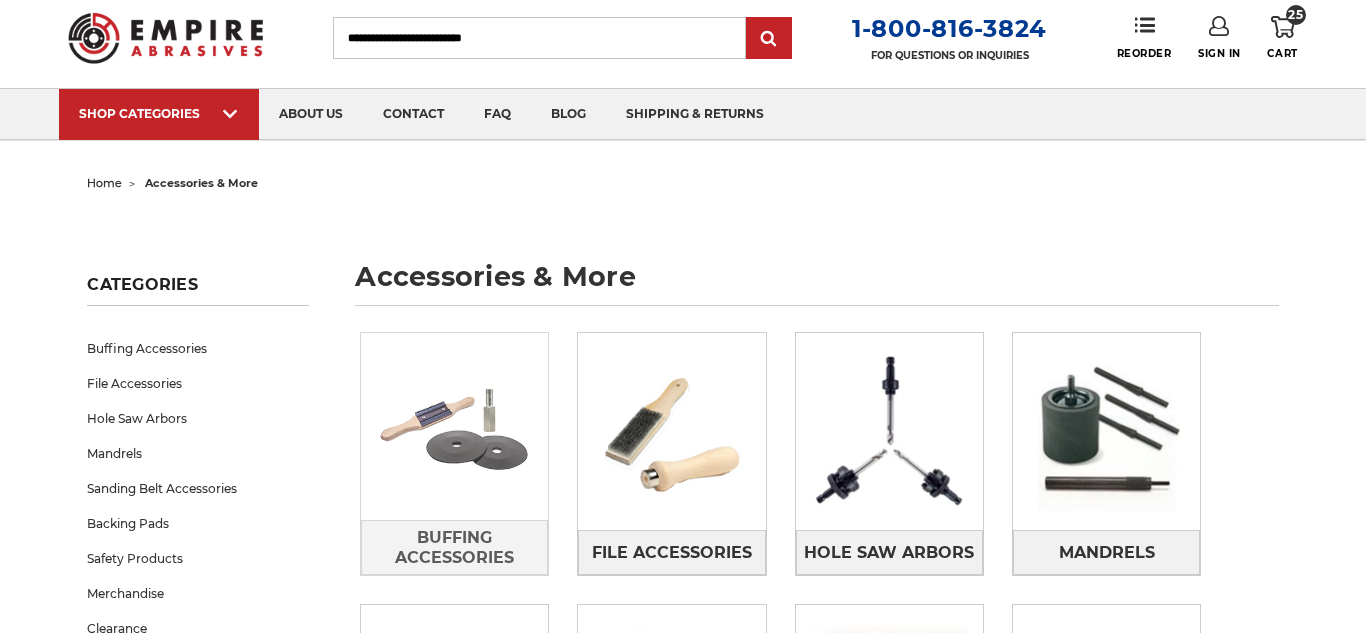 scroll, scrollTop: 290, scrollLeft: 0, axis: vertical 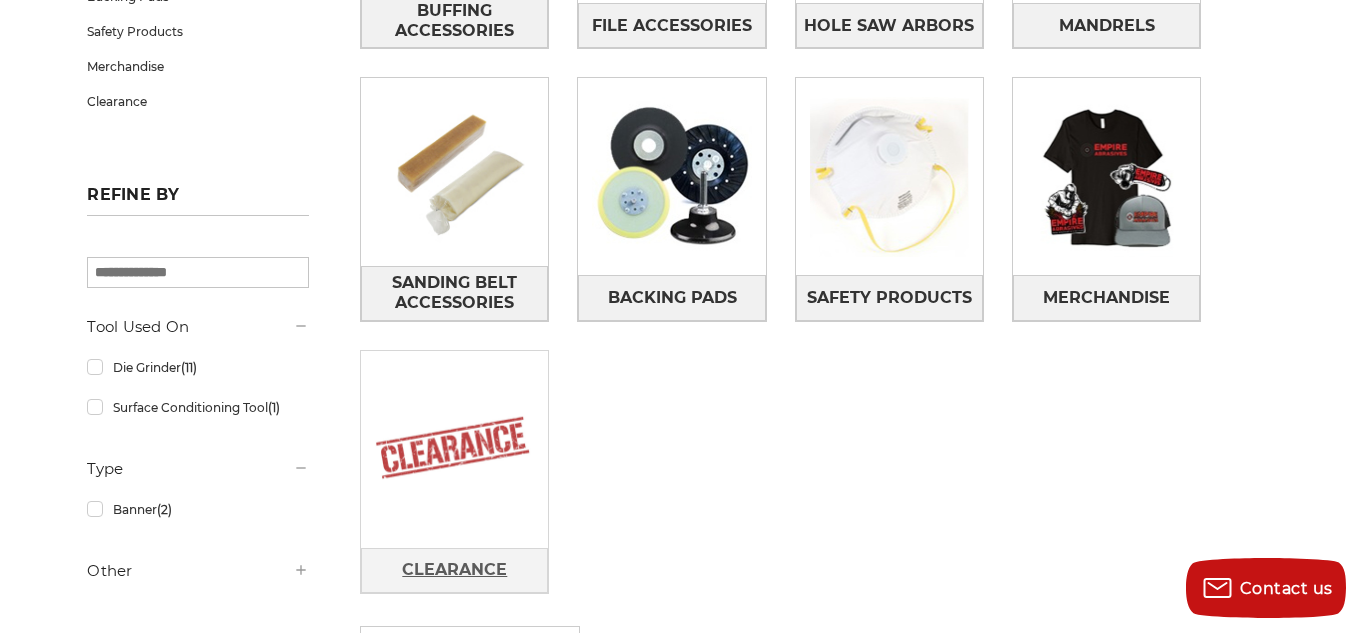 click on "Clearance" at bounding box center [454, 570] 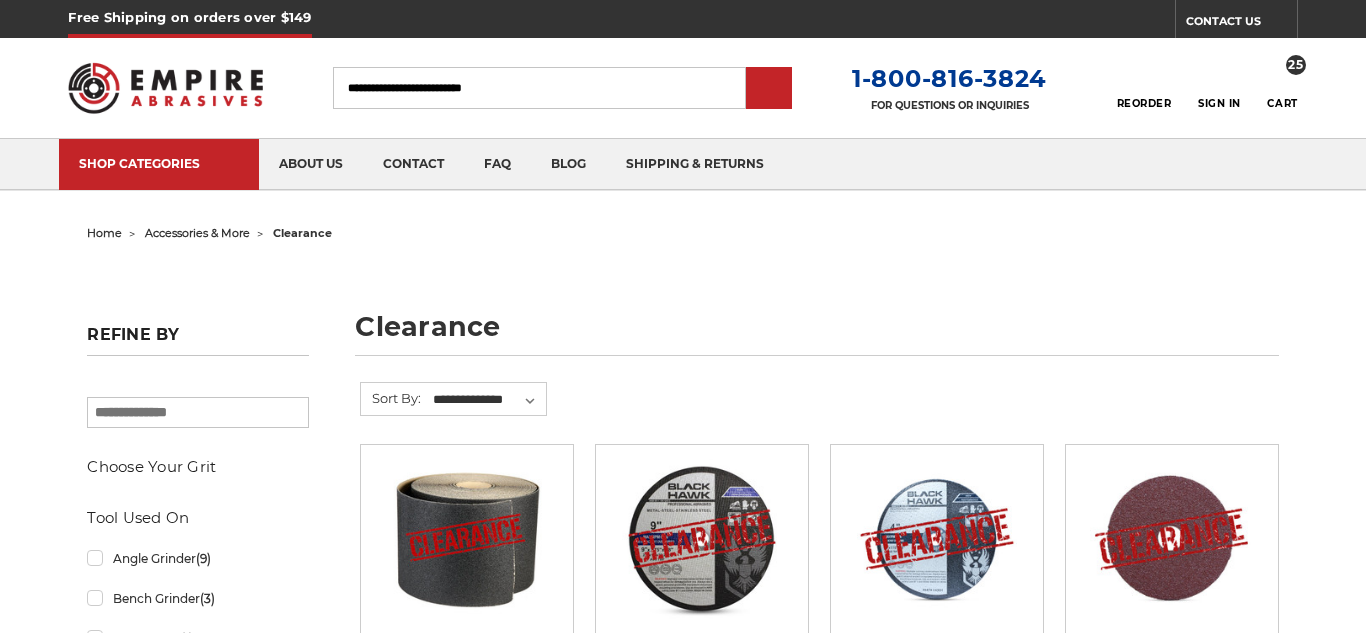 scroll, scrollTop: 0, scrollLeft: 0, axis: both 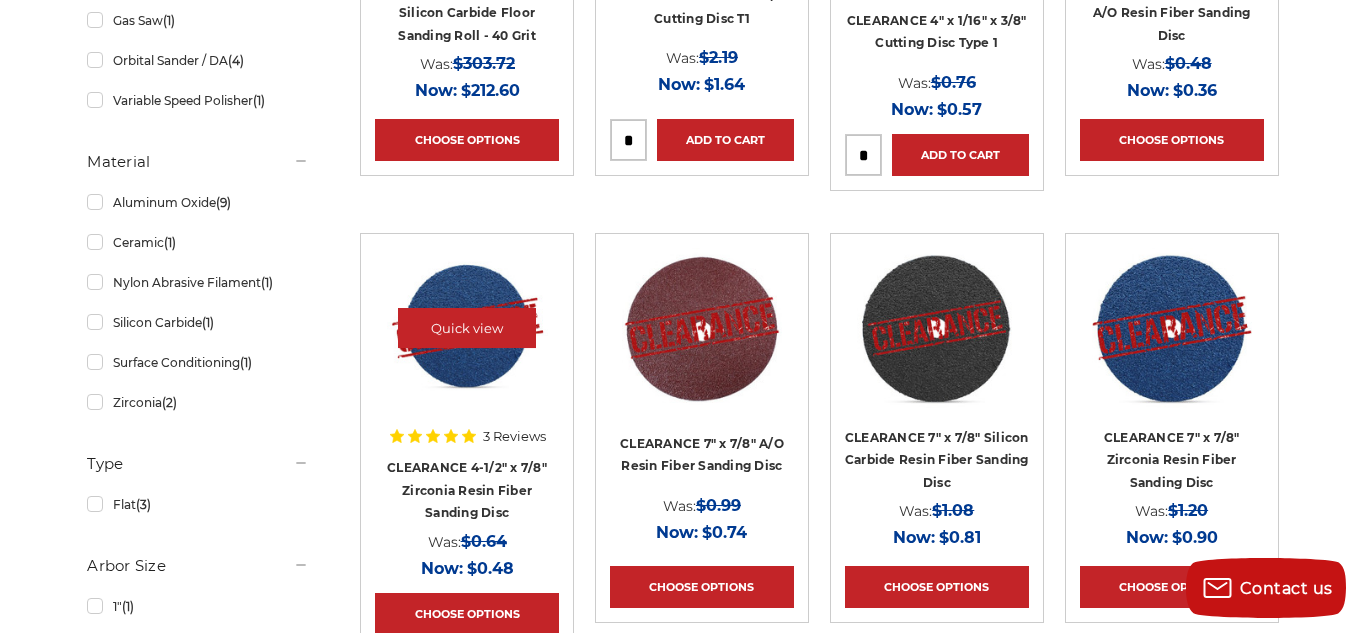 click at bounding box center [467, 328] 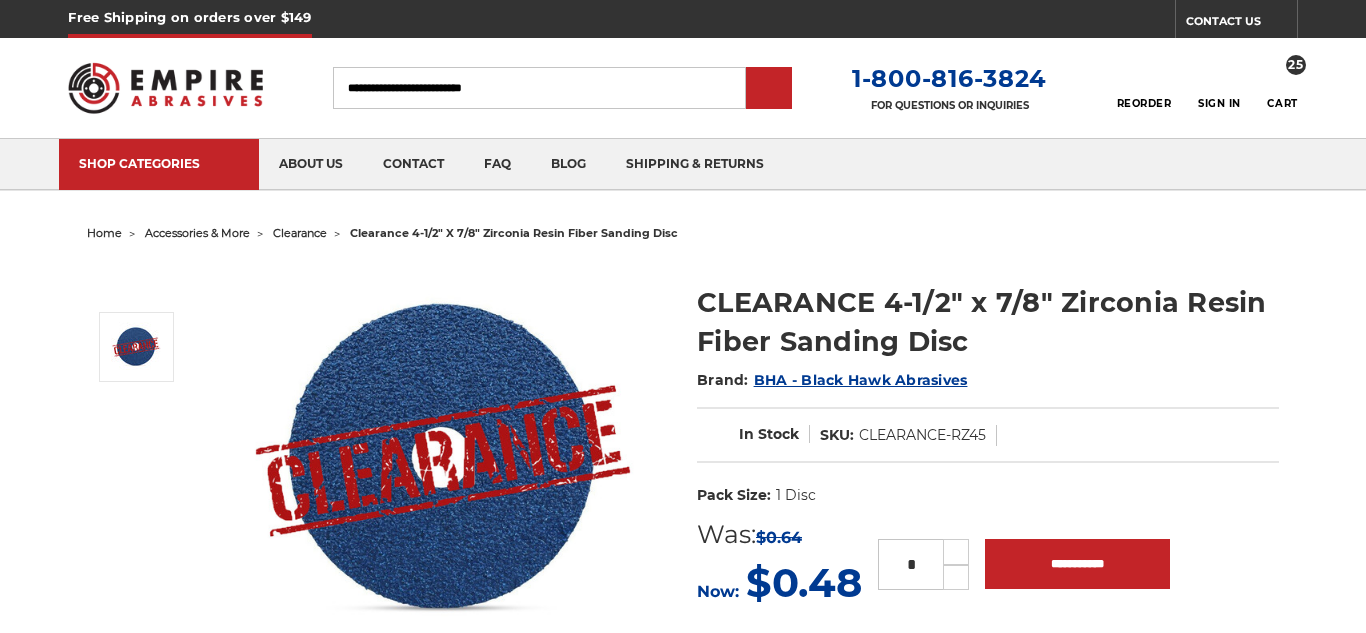 scroll, scrollTop: 0, scrollLeft: 0, axis: both 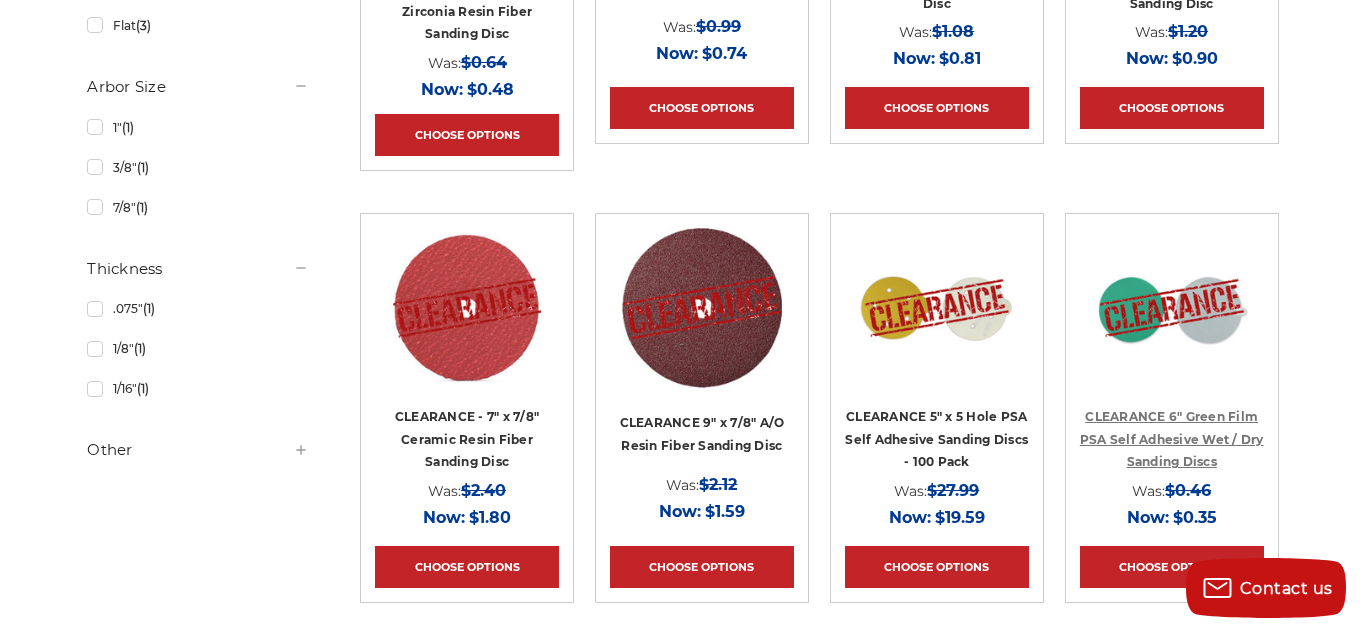 click on "CLEARANCE 6" Green Film PSA Self Adhesive Wet / Dry Sanding Discs" at bounding box center [1172, 439] 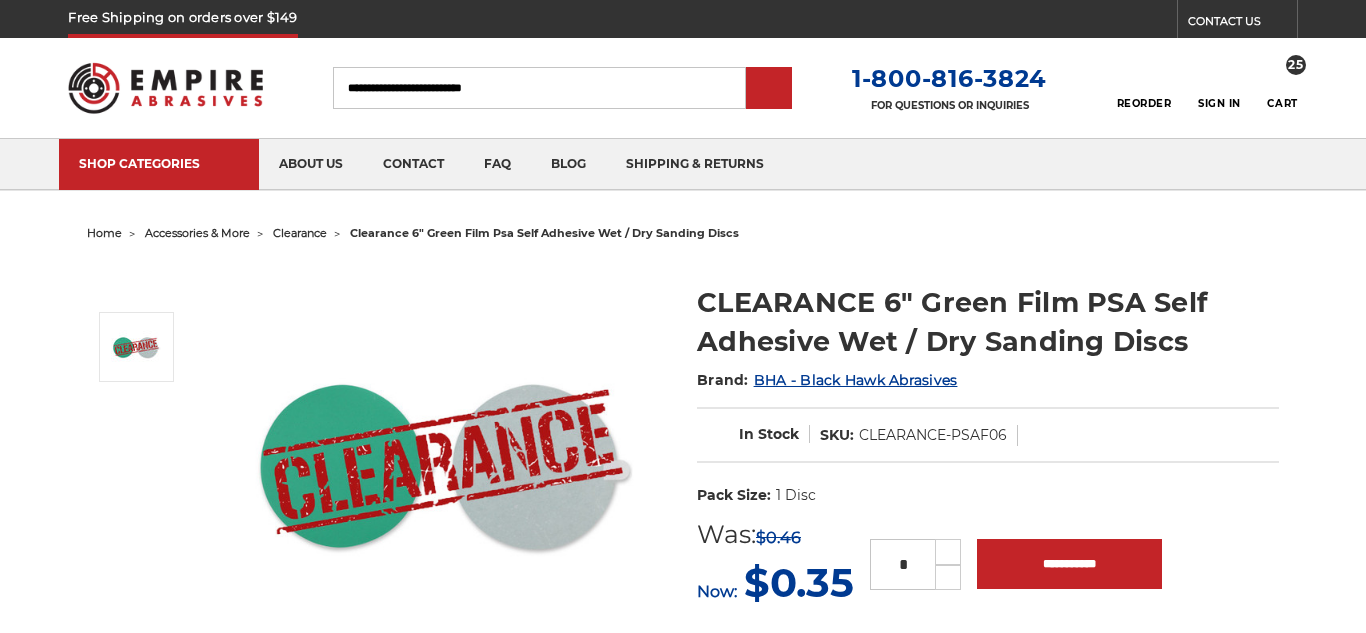 scroll, scrollTop: 0, scrollLeft: 0, axis: both 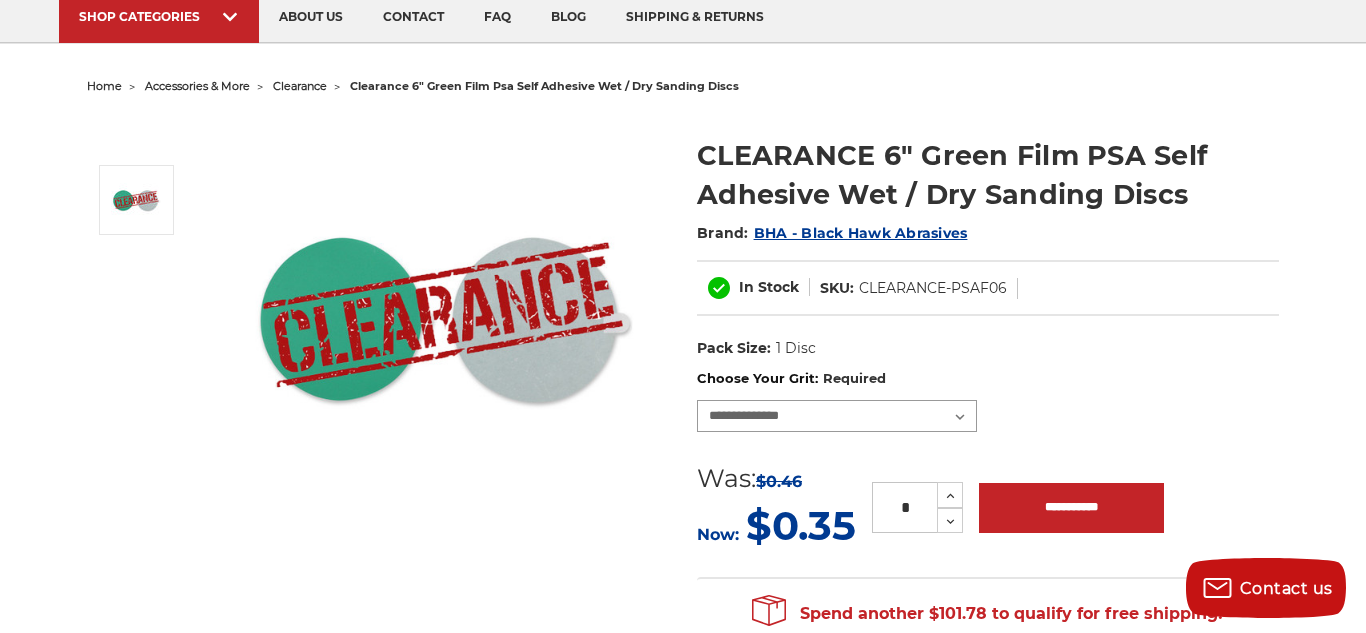 click on "**********" at bounding box center (837, 416) 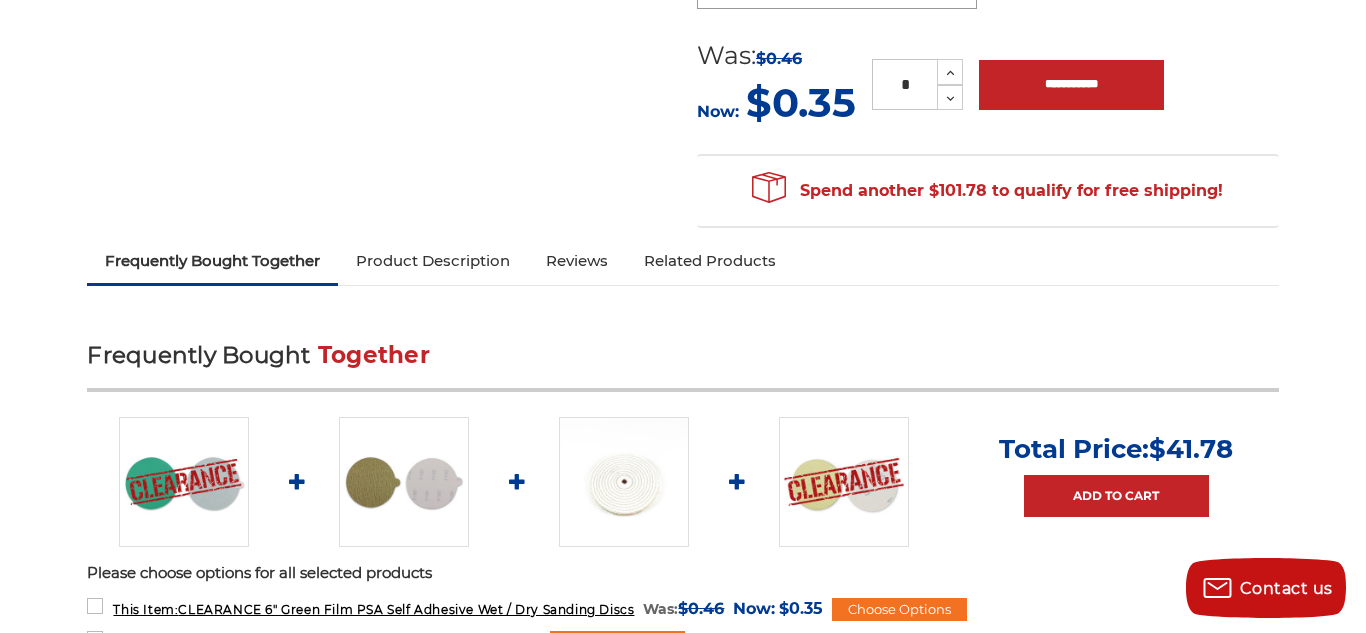 scroll, scrollTop: 0, scrollLeft: 0, axis: both 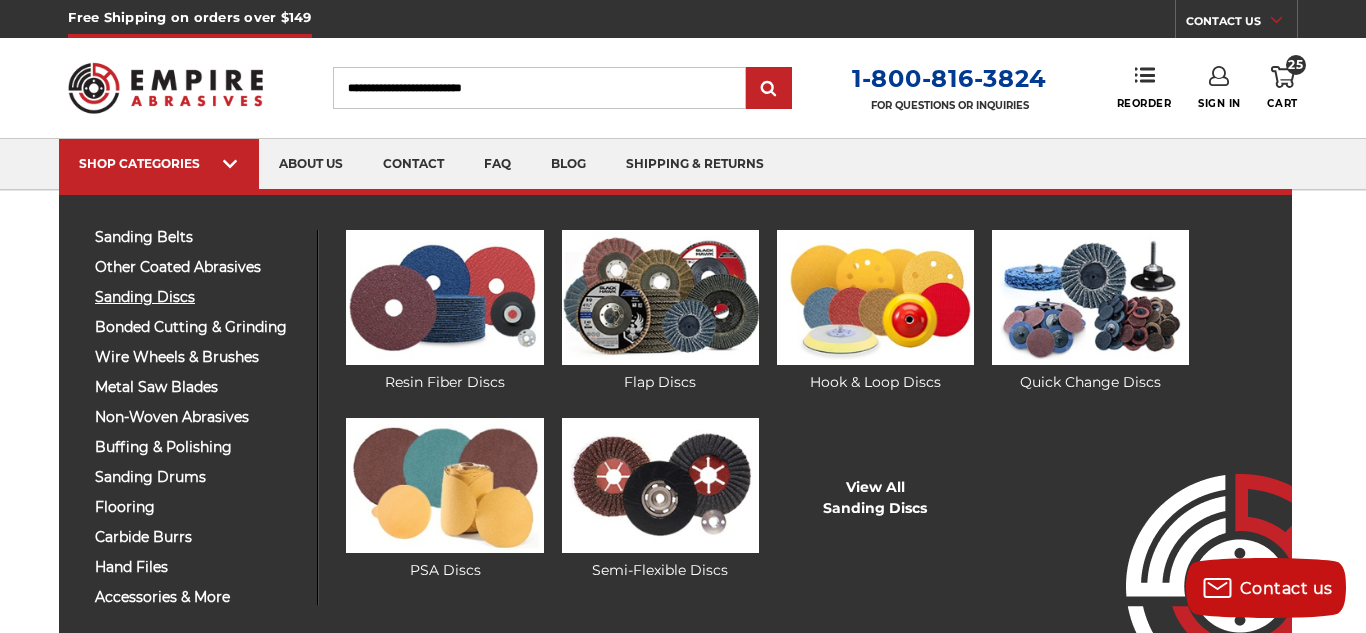 click on "sanding discs" at bounding box center [198, 297] 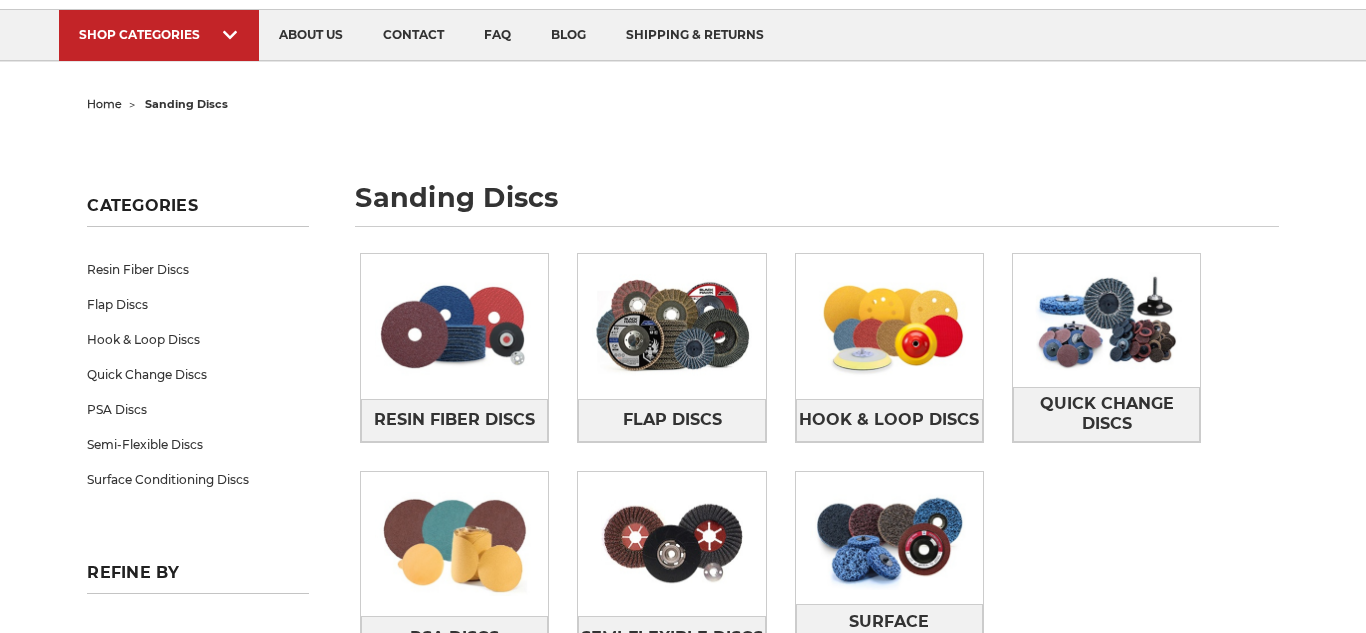 scroll, scrollTop: 223, scrollLeft: 0, axis: vertical 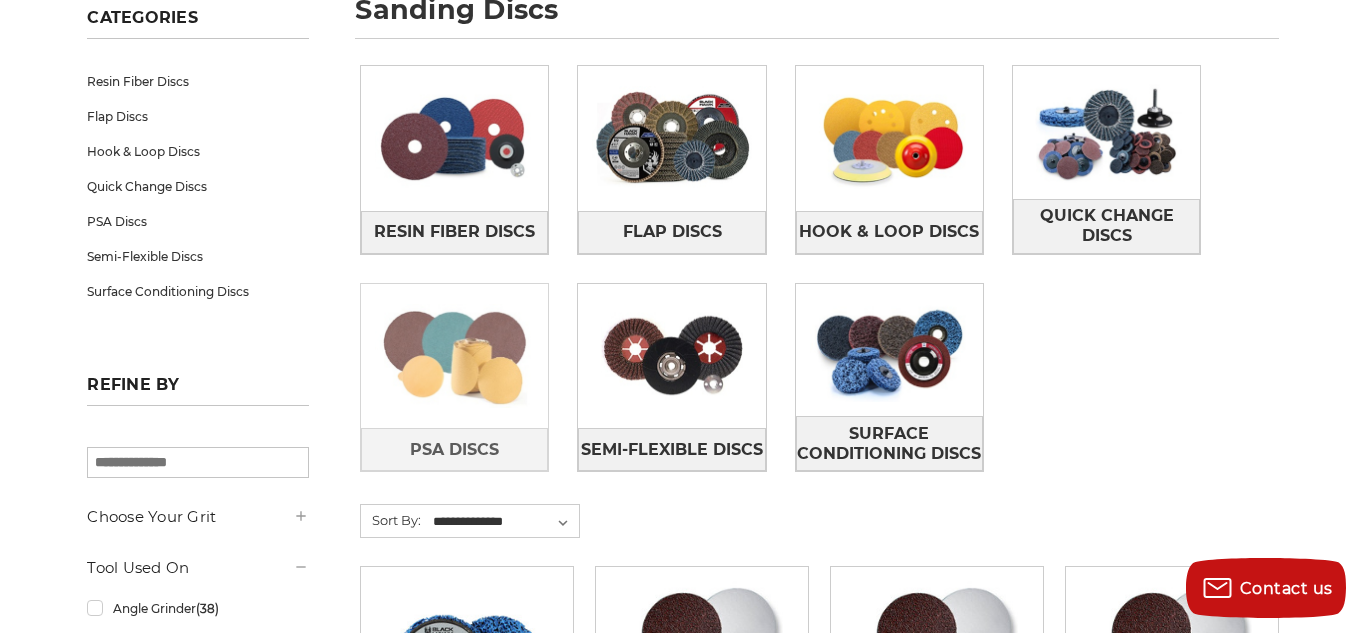 click at bounding box center (454, 356) 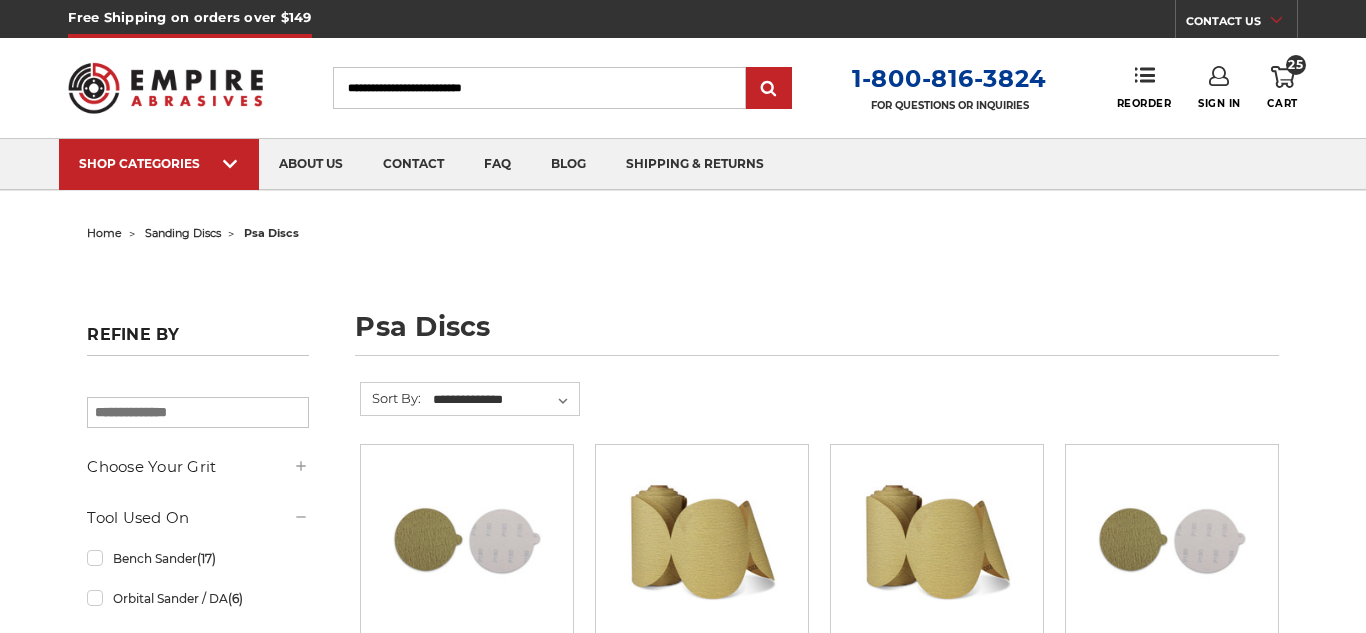 scroll, scrollTop: 187, scrollLeft: 0, axis: vertical 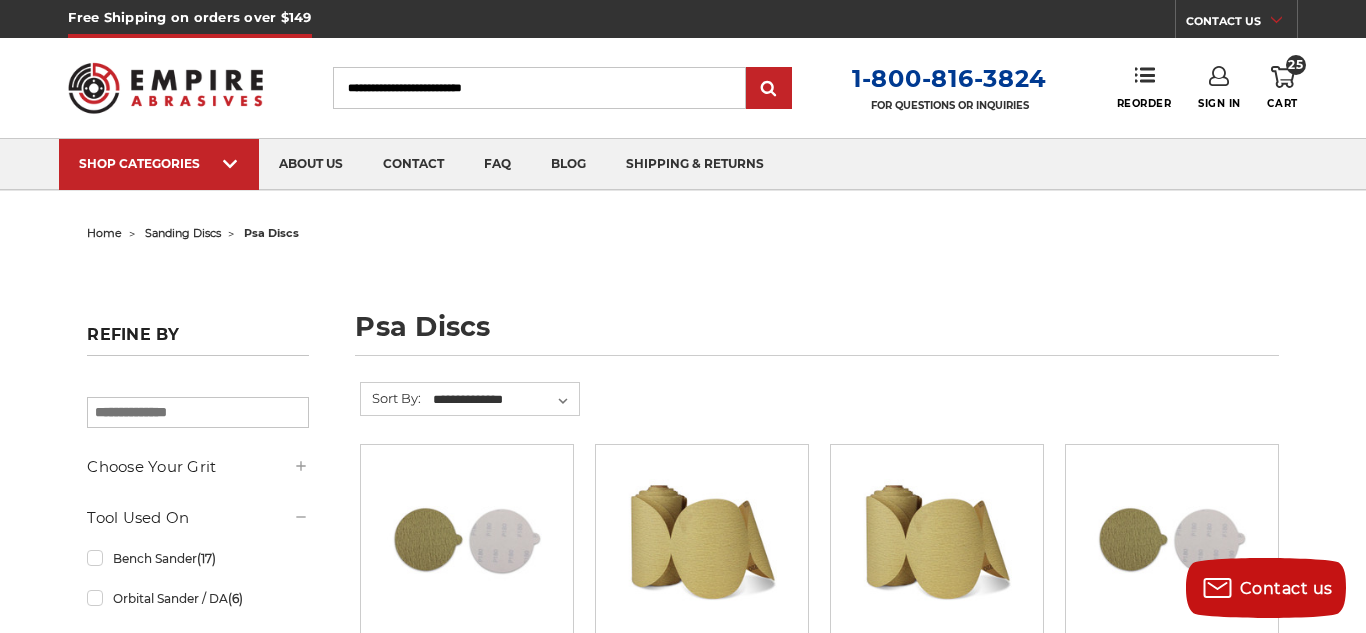click 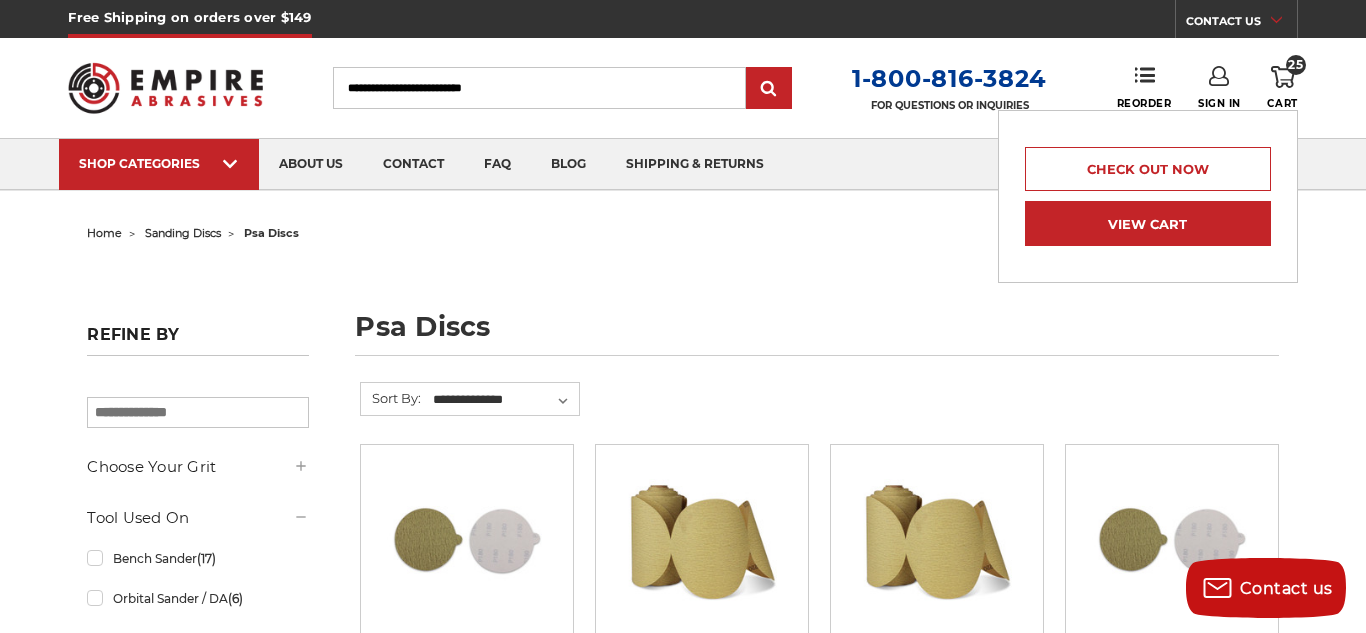 click on "View Cart" at bounding box center [1148, 223] 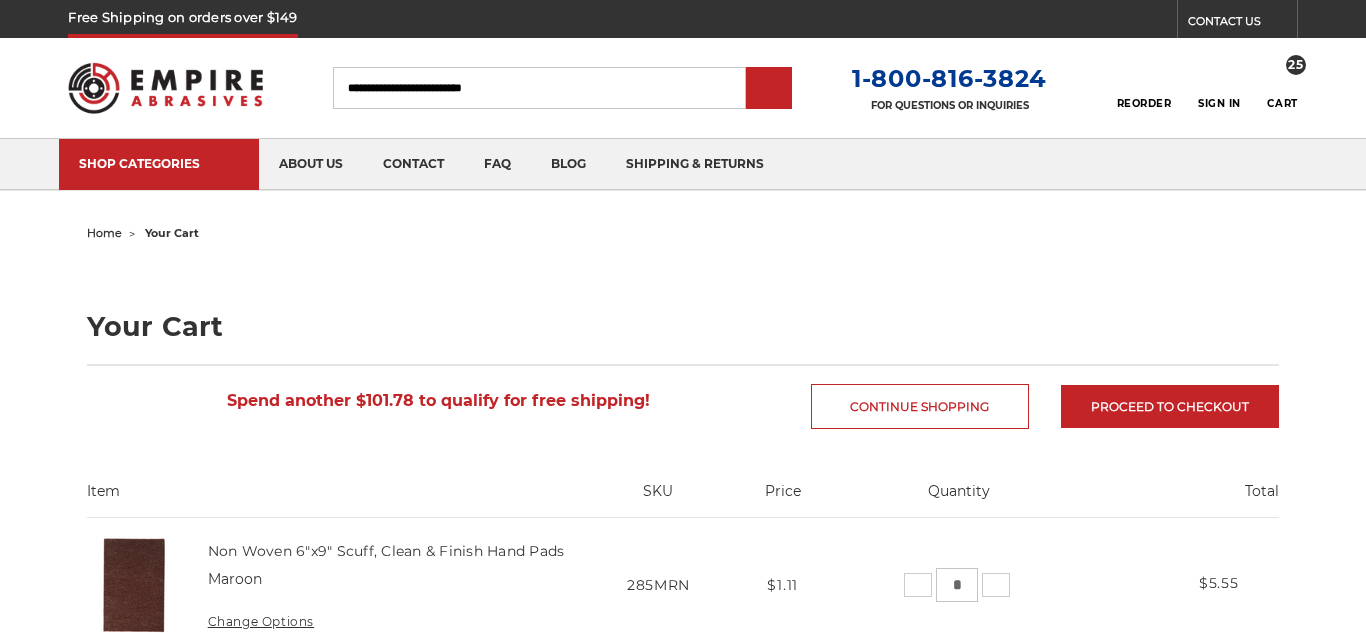 scroll, scrollTop: 0, scrollLeft: 0, axis: both 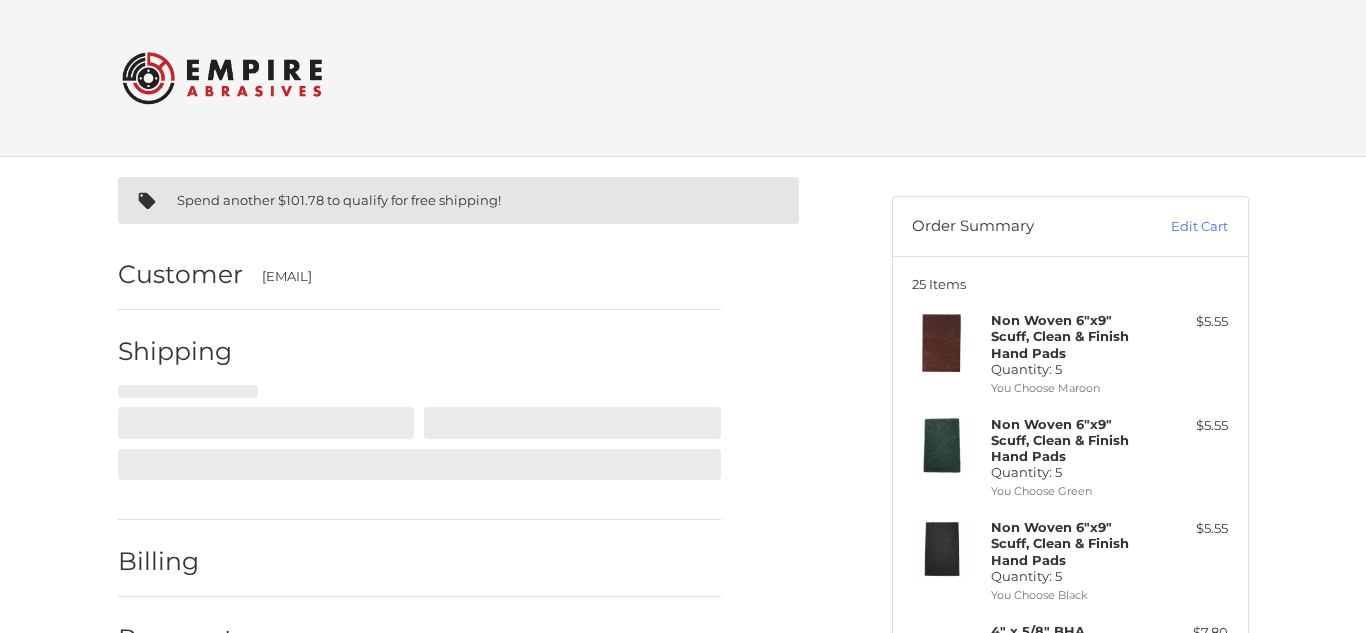 select on "**" 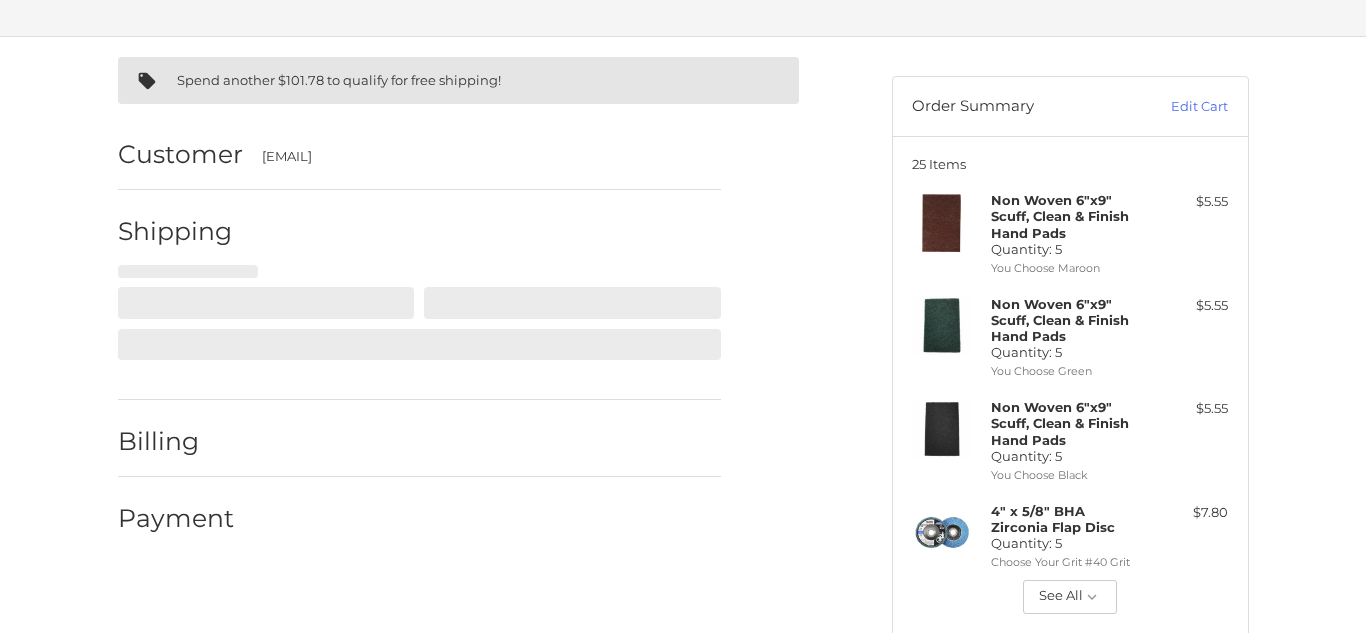 scroll, scrollTop: 183, scrollLeft: 0, axis: vertical 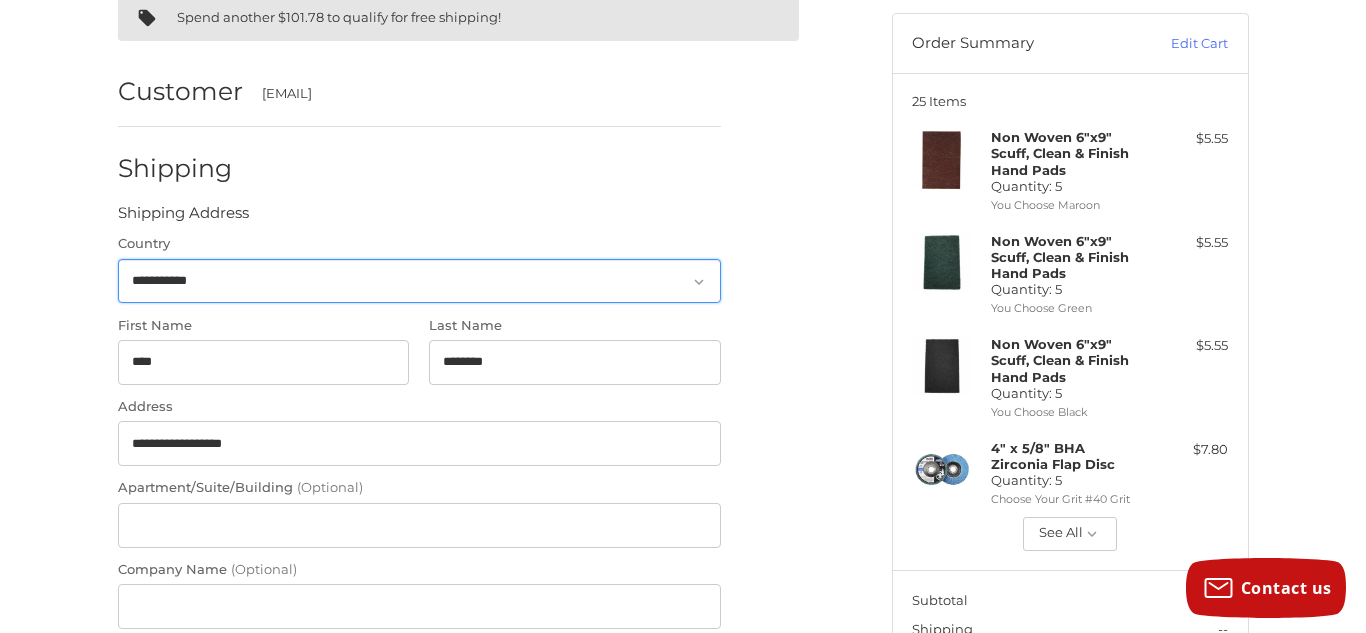 select on "**" 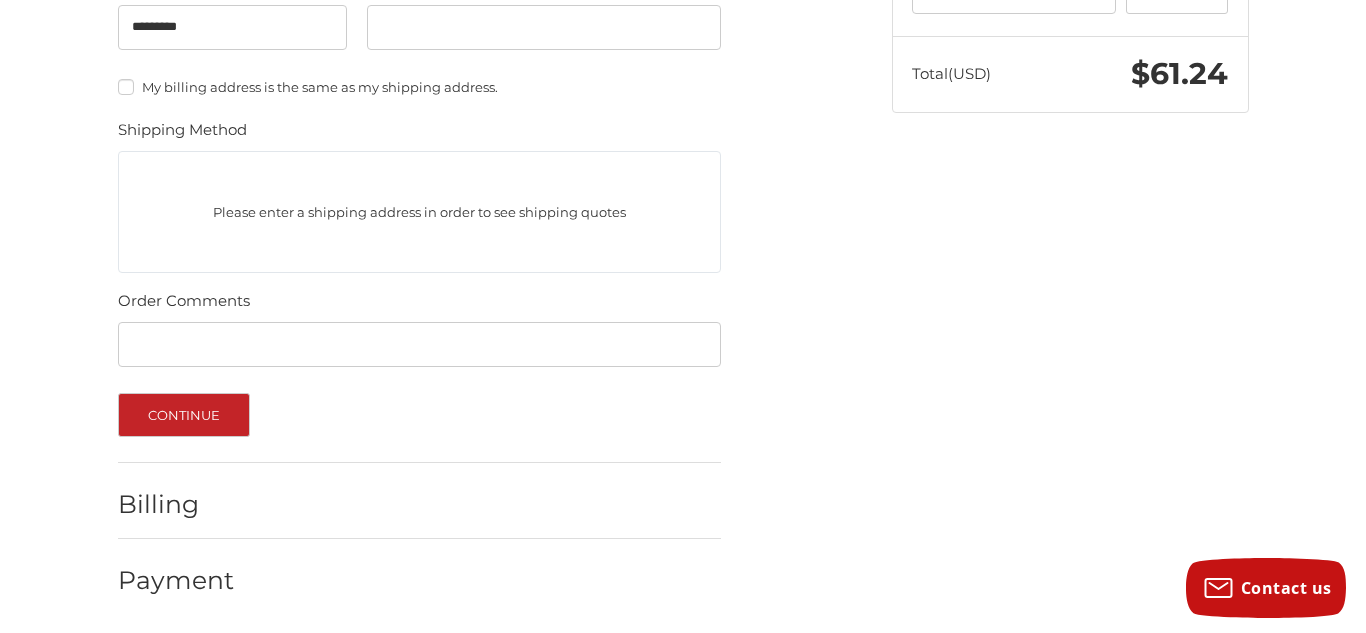 scroll, scrollTop: 926, scrollLeft: 0, axis: vertical 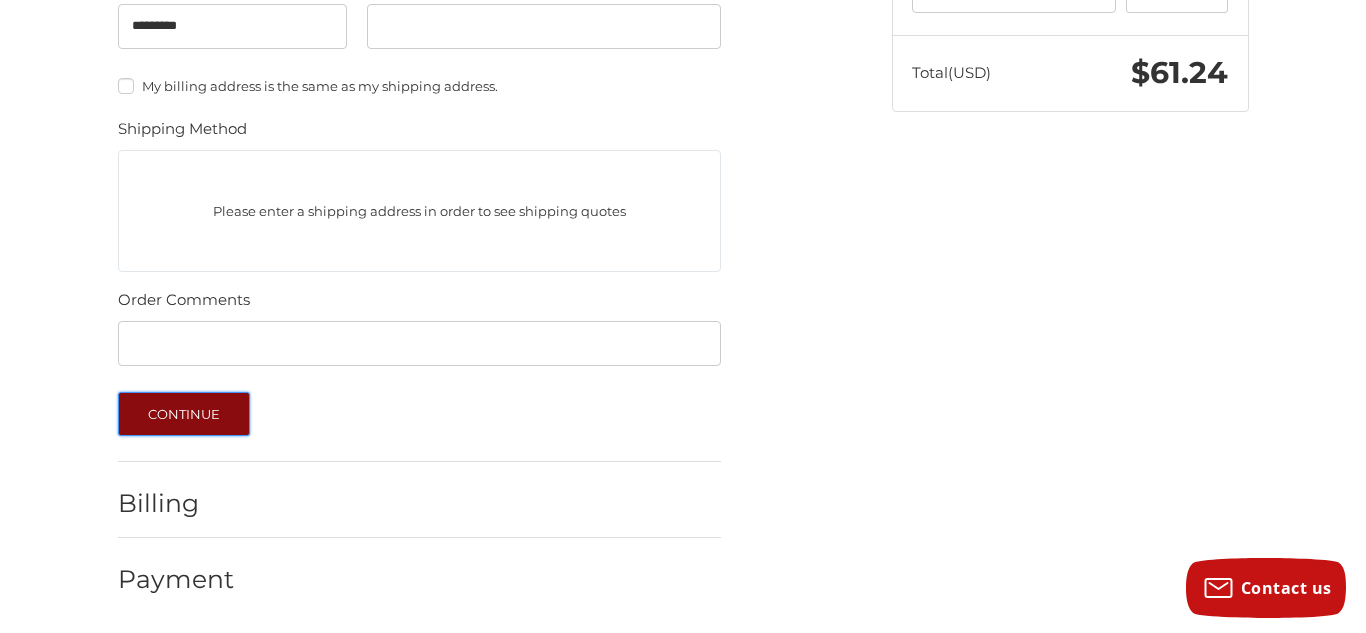 click on "Continue" at bounding box center (184, 414) 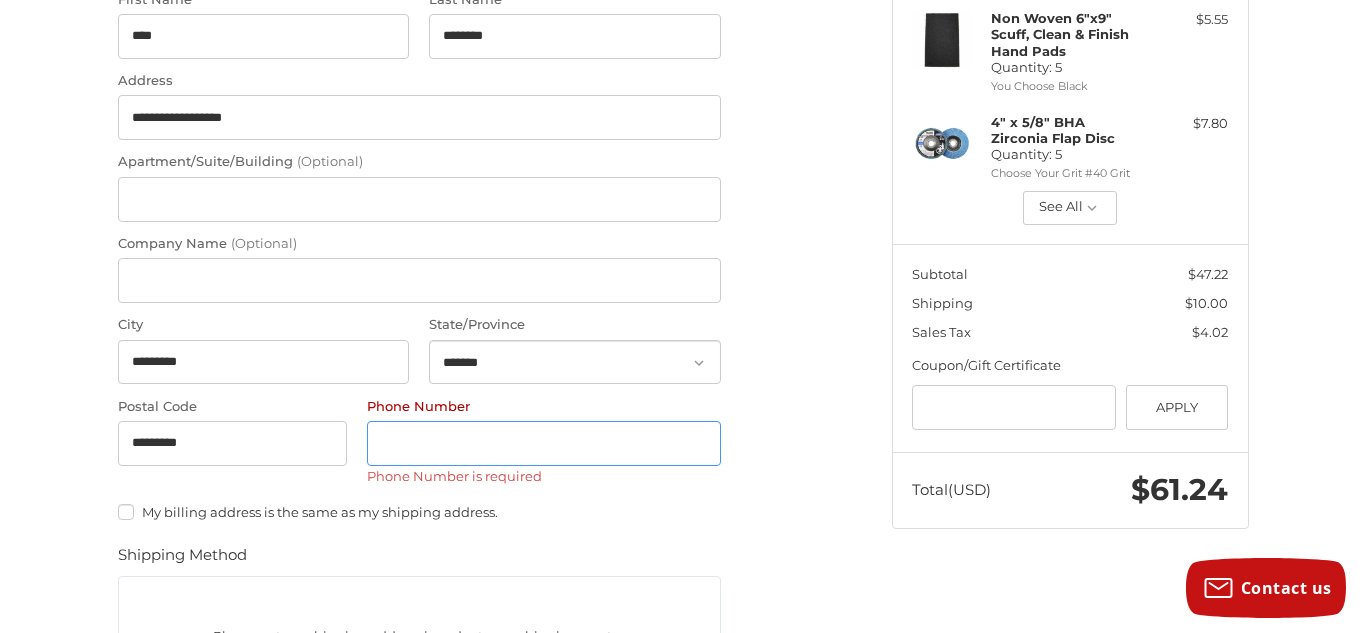 scroll, scrollTop: 514, scrollLeft: 0, axis: vertical 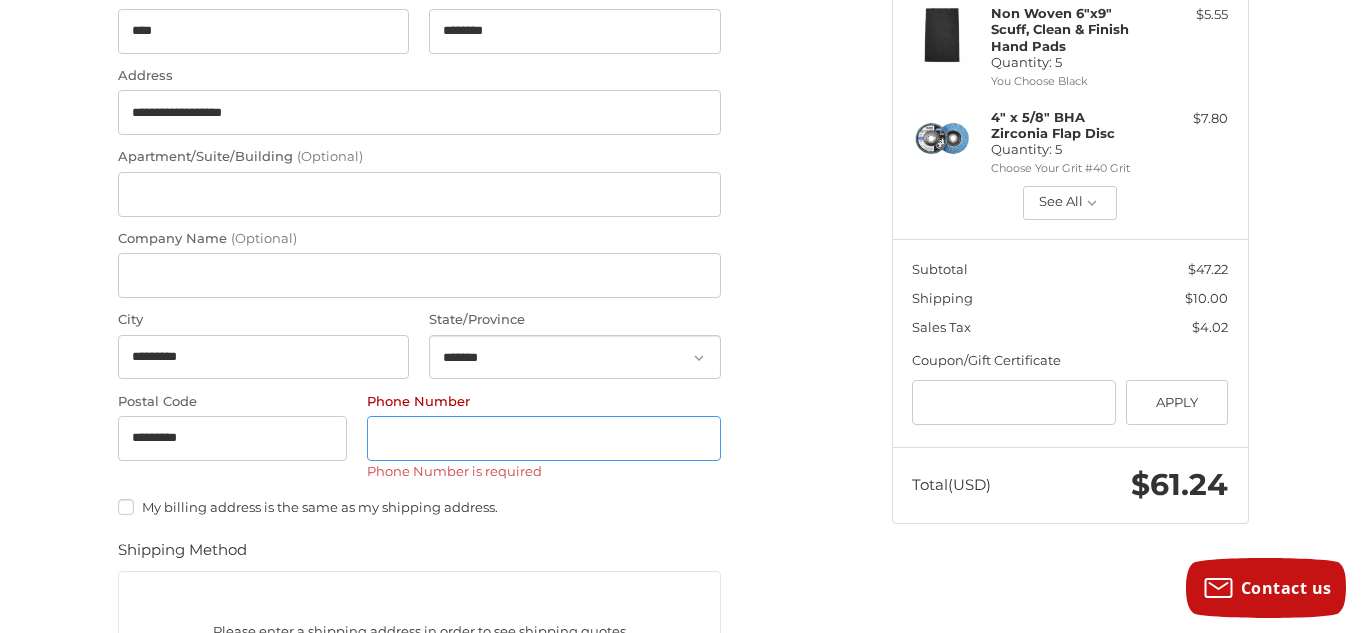 click on "Phone Number" at bounding box center [544, 438] 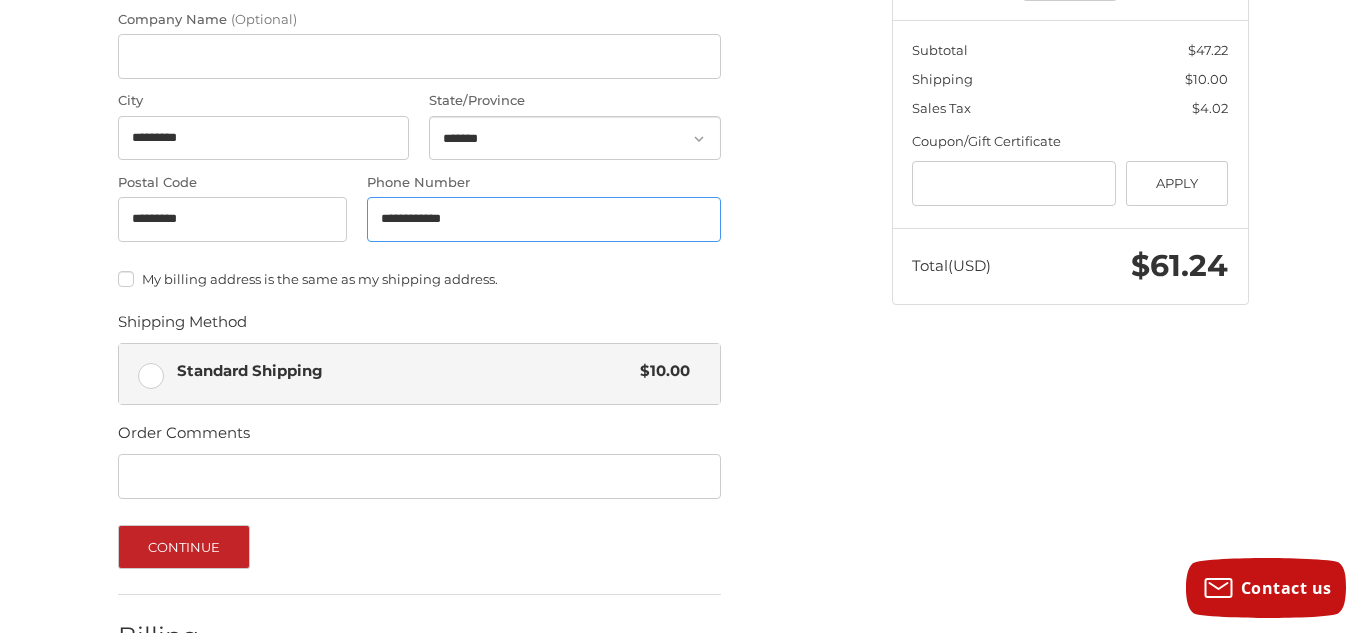 scroll, scrollTop: 866, scrollLeft: 0, axis: vertical 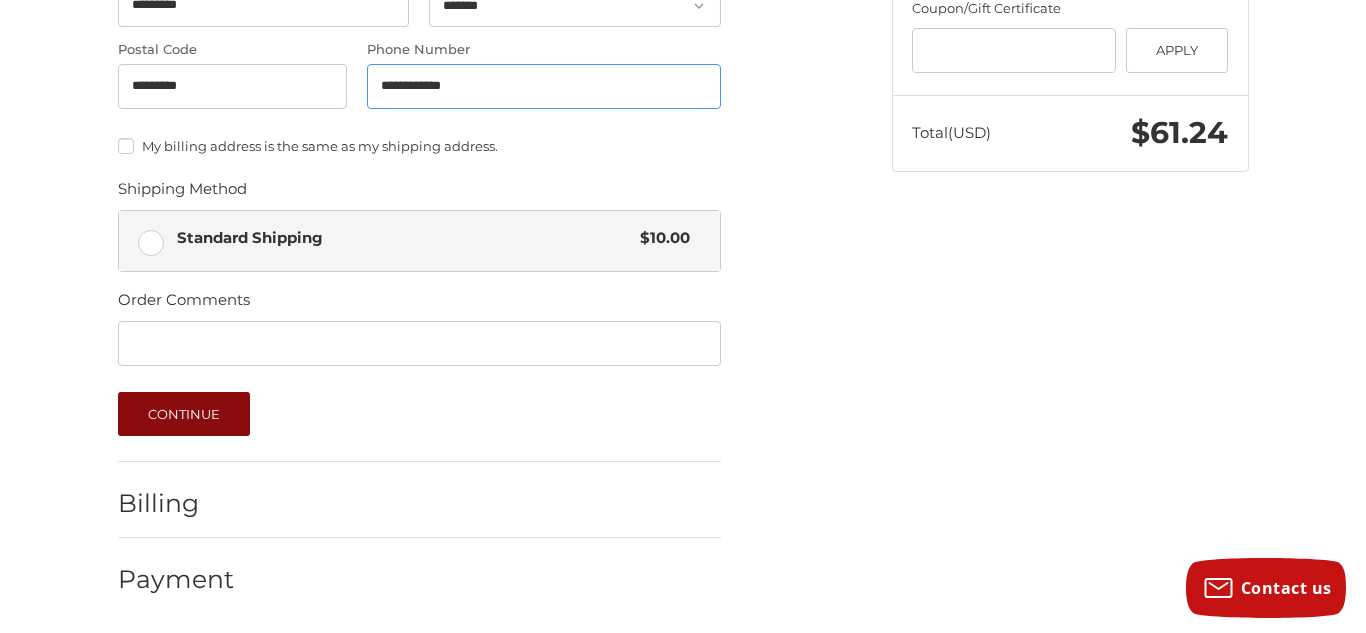 type on "**********" 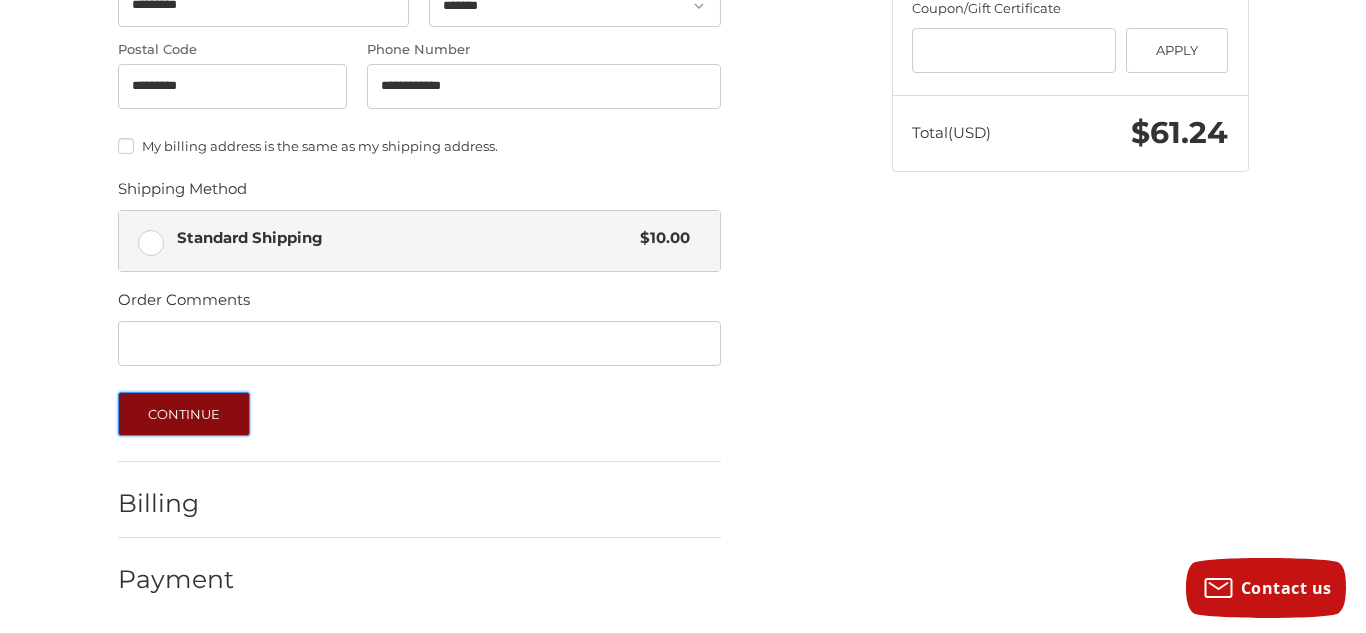 click on "Continue" at bounding box center (184, 414) 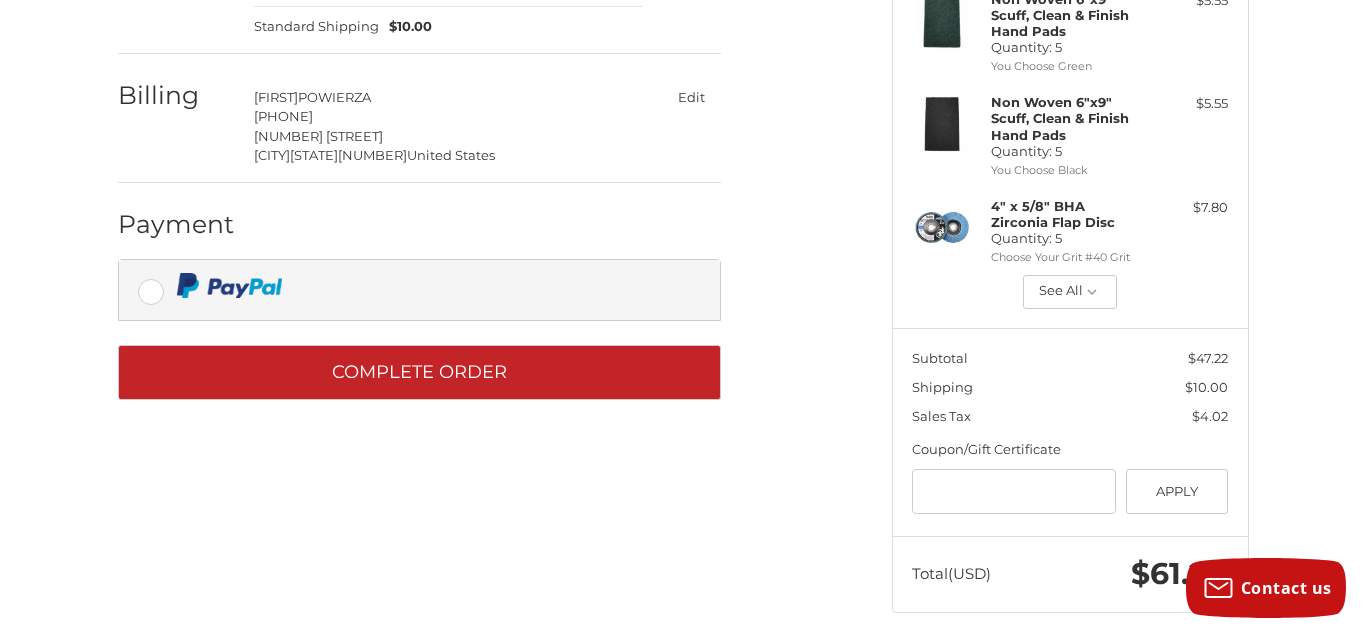 scroll, scrollTop: 428, scrollLeft: 0, axis: vertical 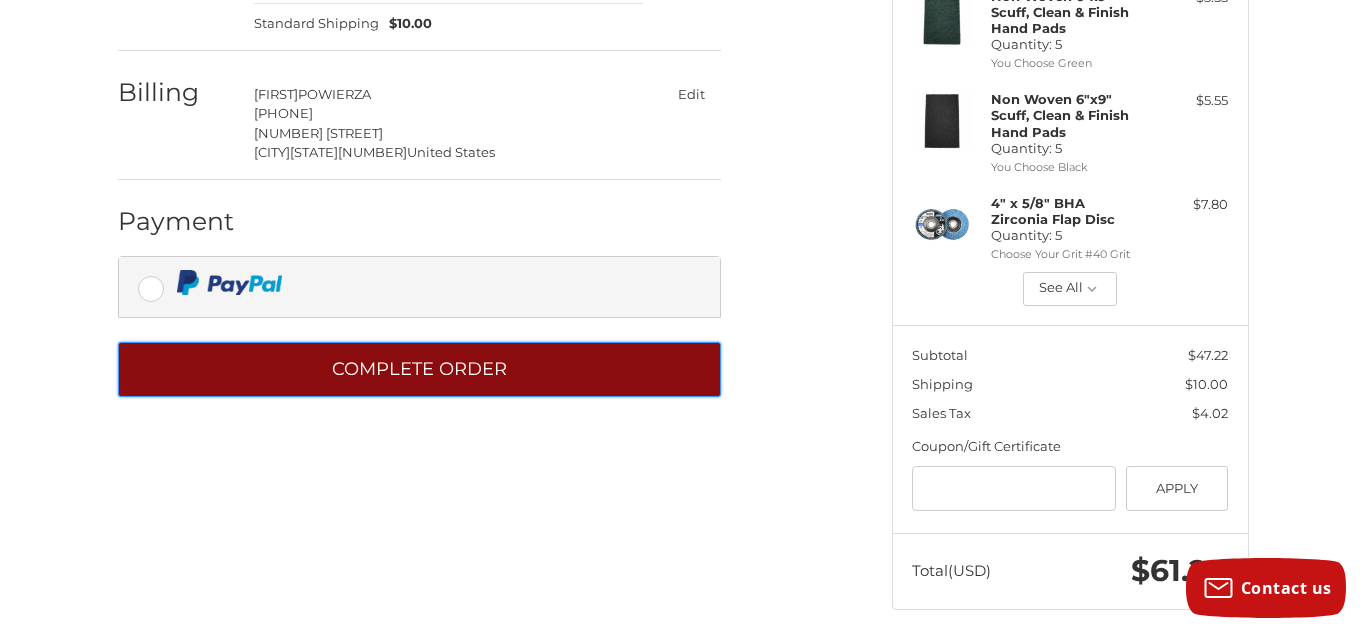 click on "Complete order" at bounding box center [419, 369] 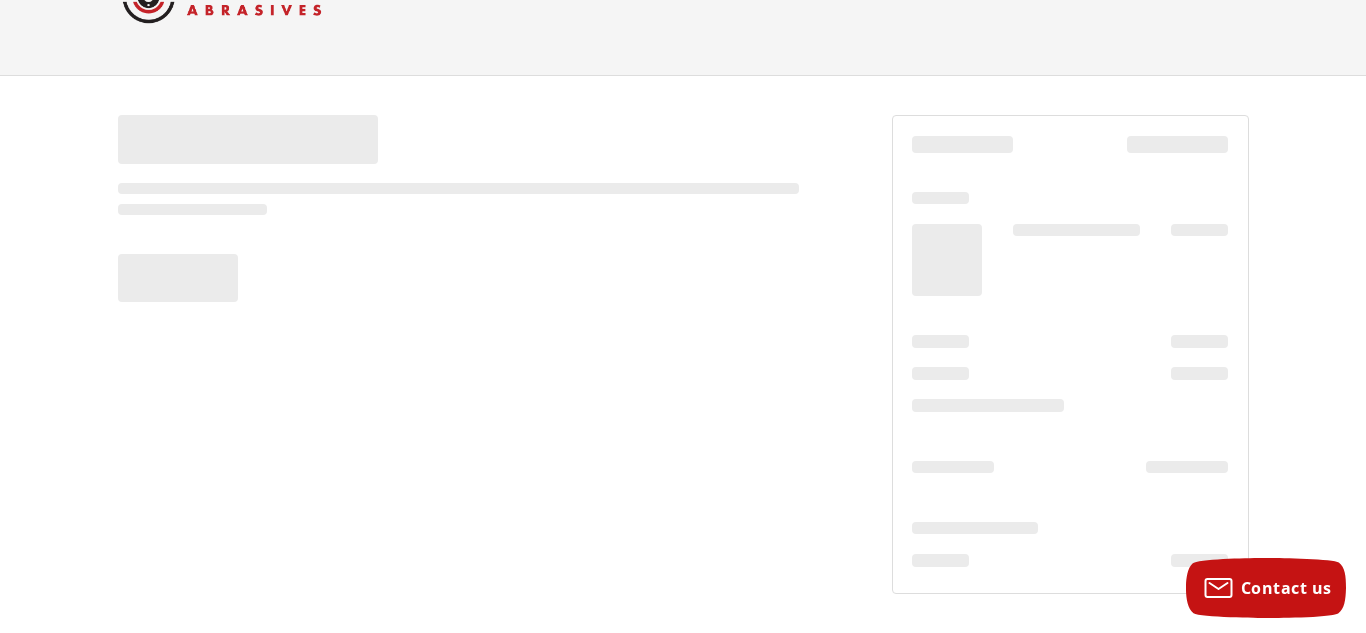 scroll, scrollTop: 81, scrollLeft: 0, axis: vertical 